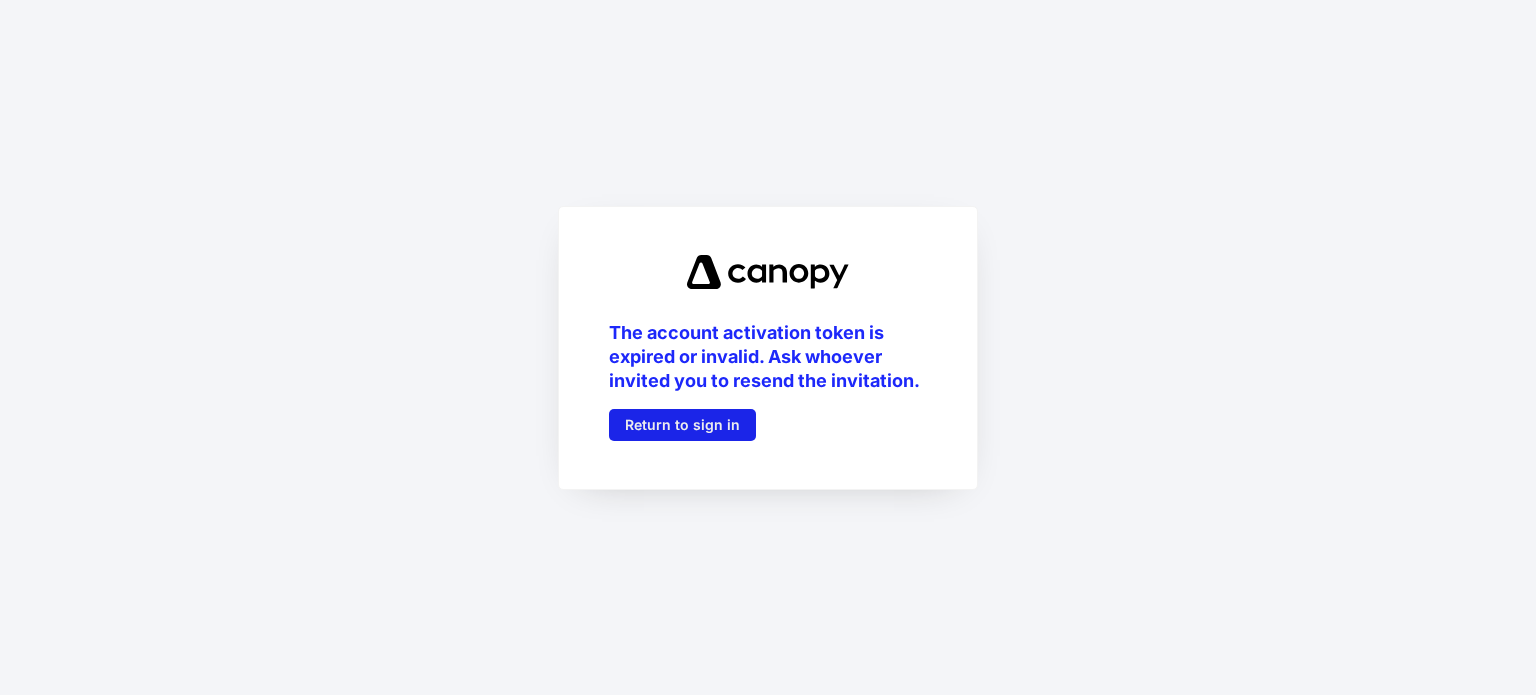 scroll, scrollTop: 0, scrollLeft: 0, axis: both 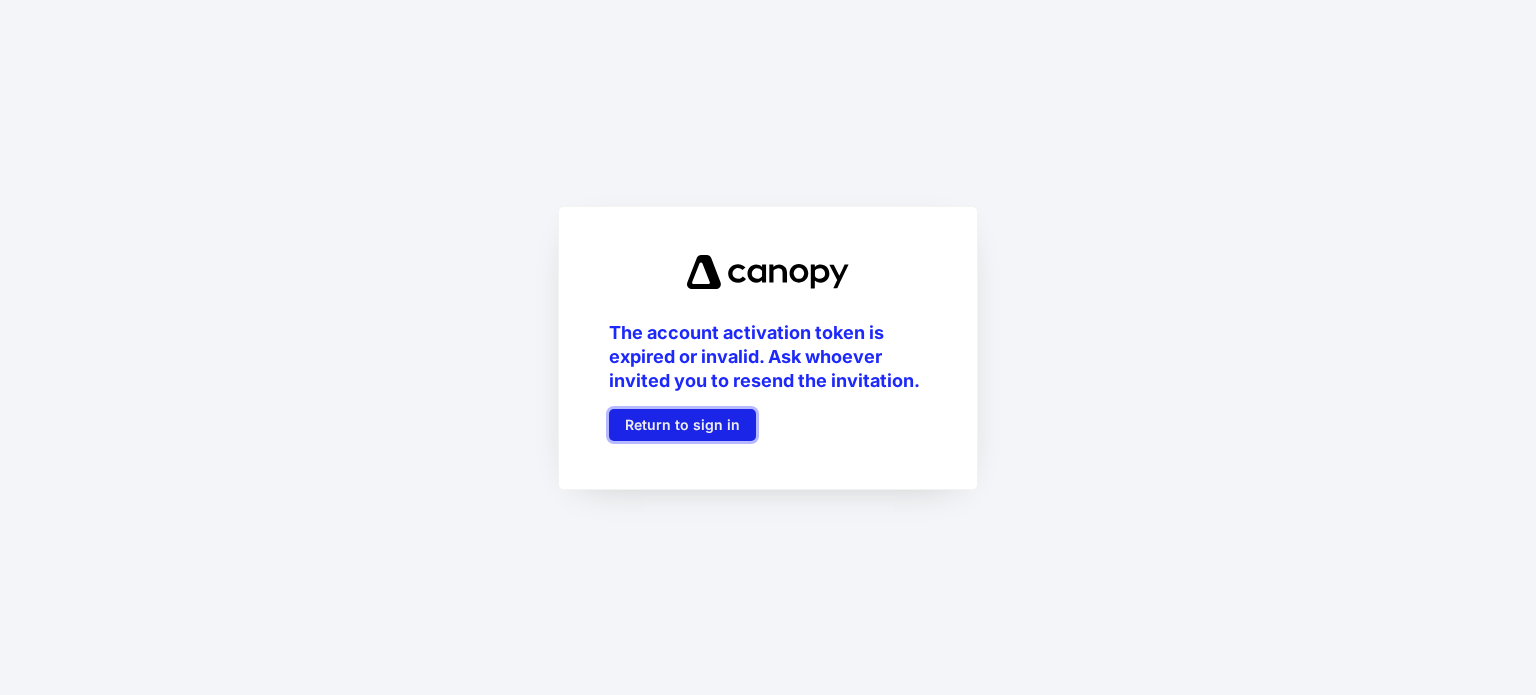 click on "Return to sign in" at bounding box center [682, 425] 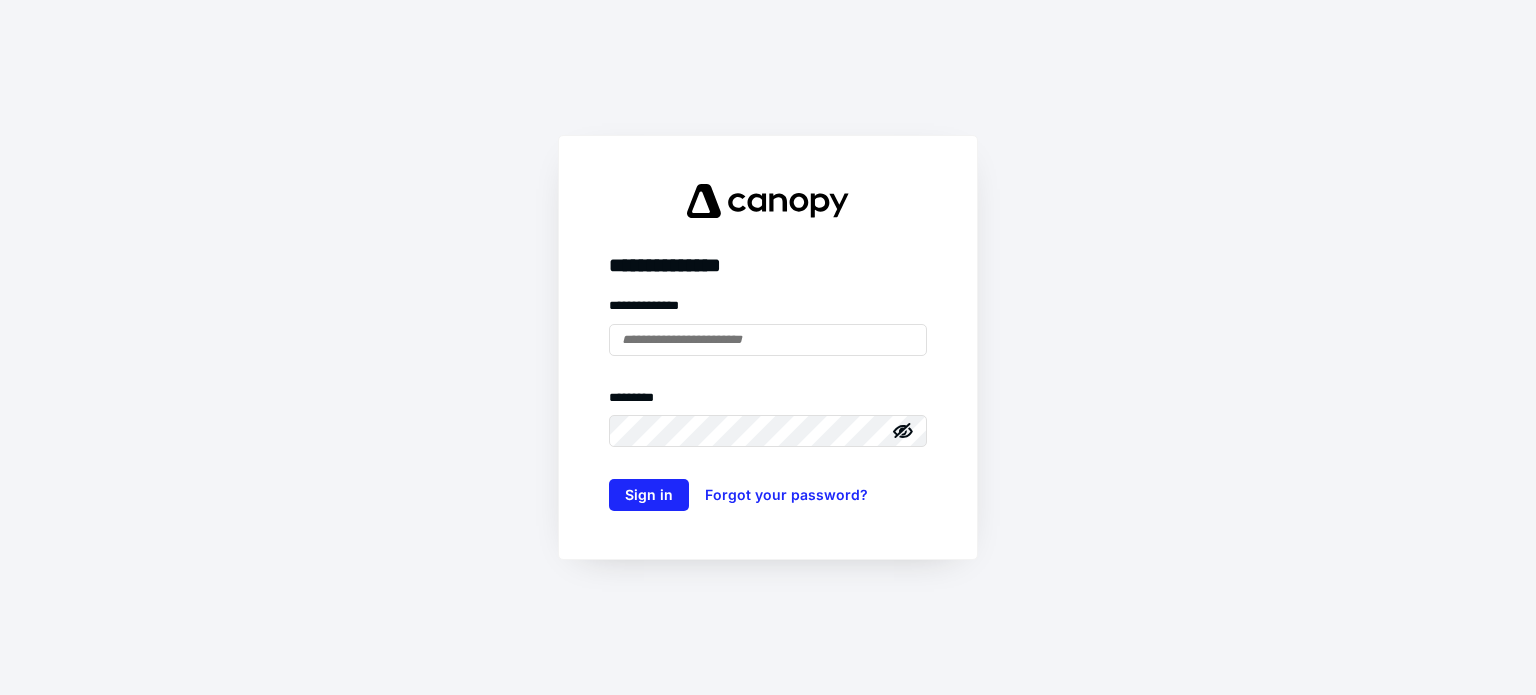type on "**********" 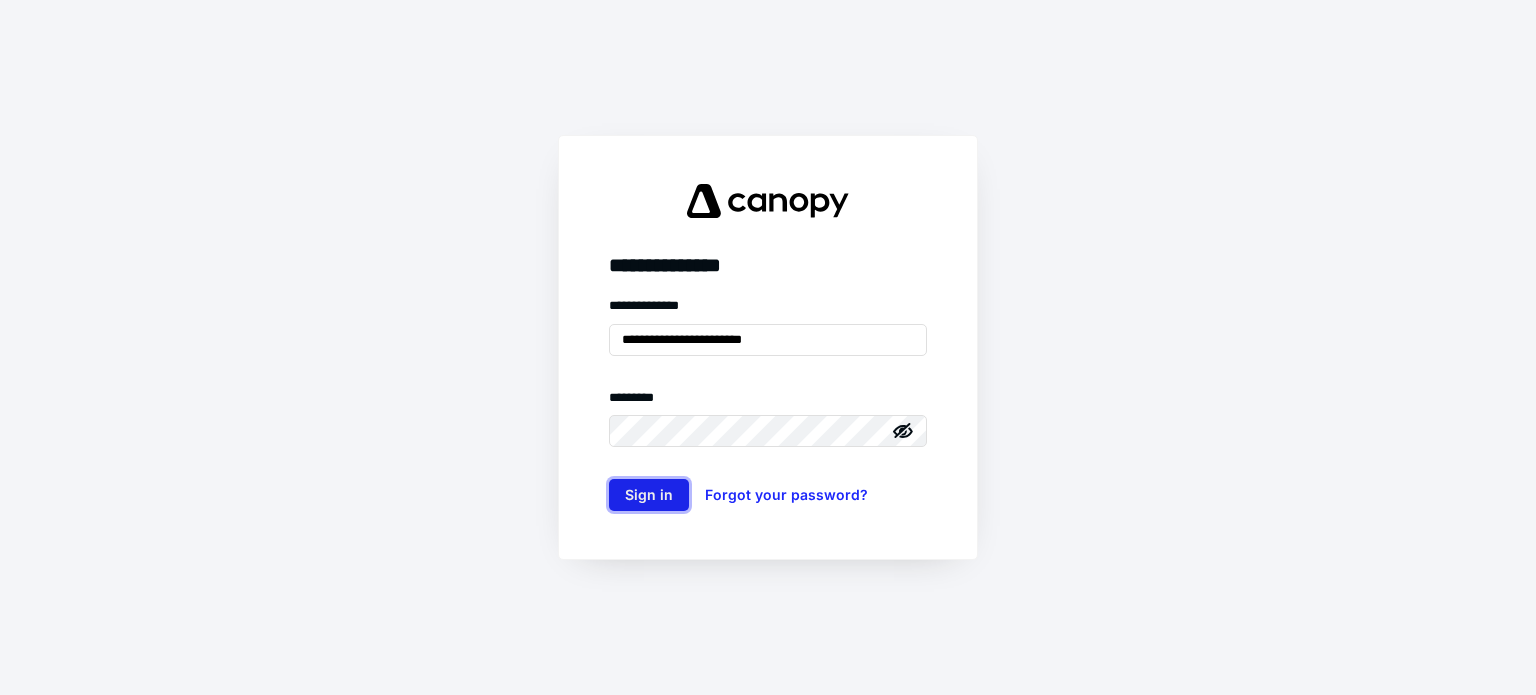 click on "Sign in" at bounding box center [649, 495] 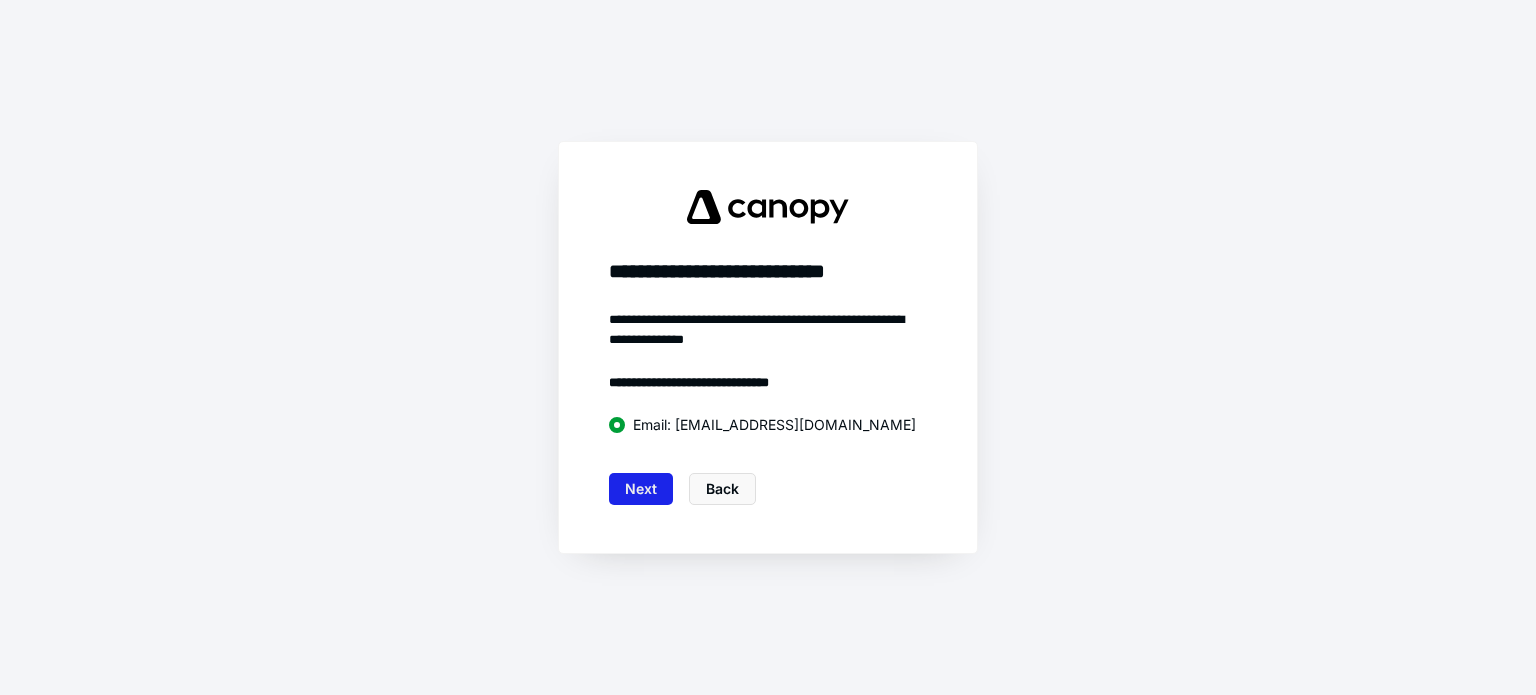 click on "Next" at bounding box center [641, 489] 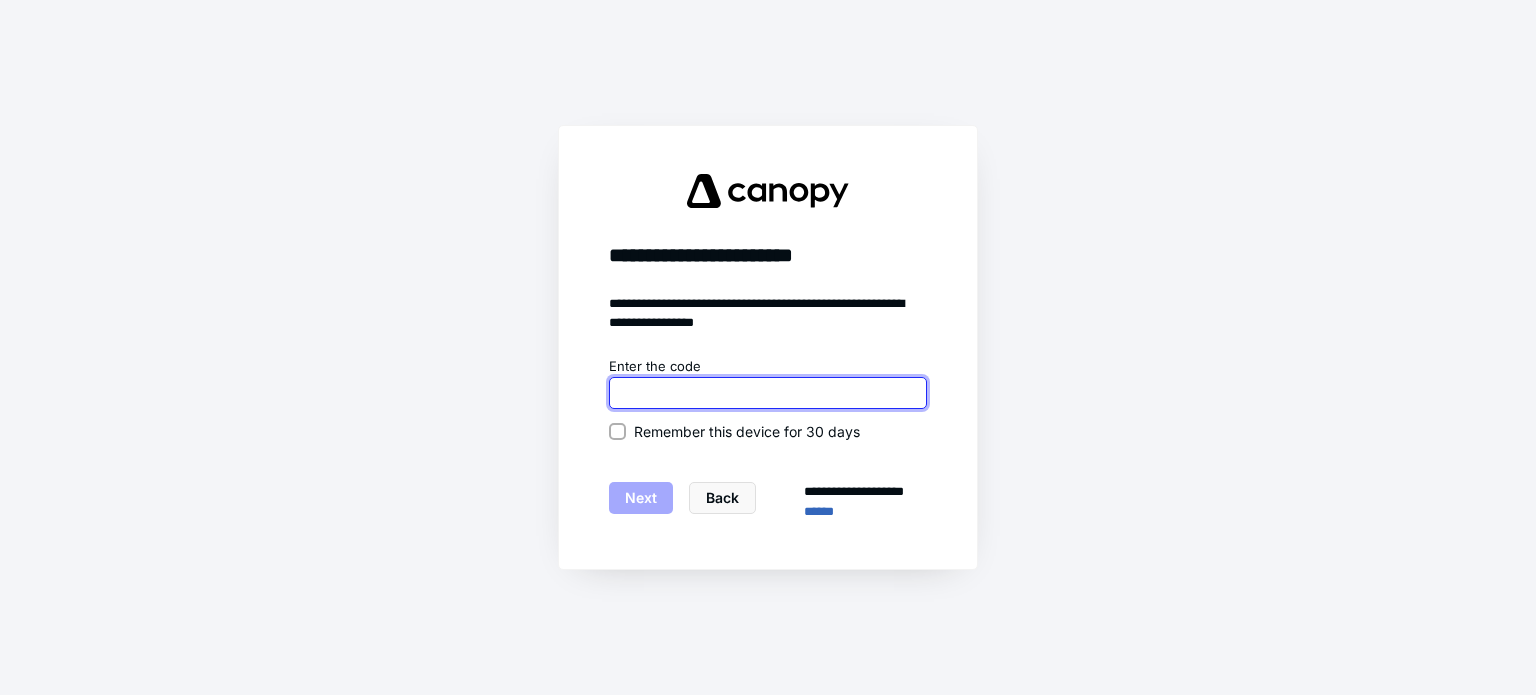 click at bounding box center [768, 393] 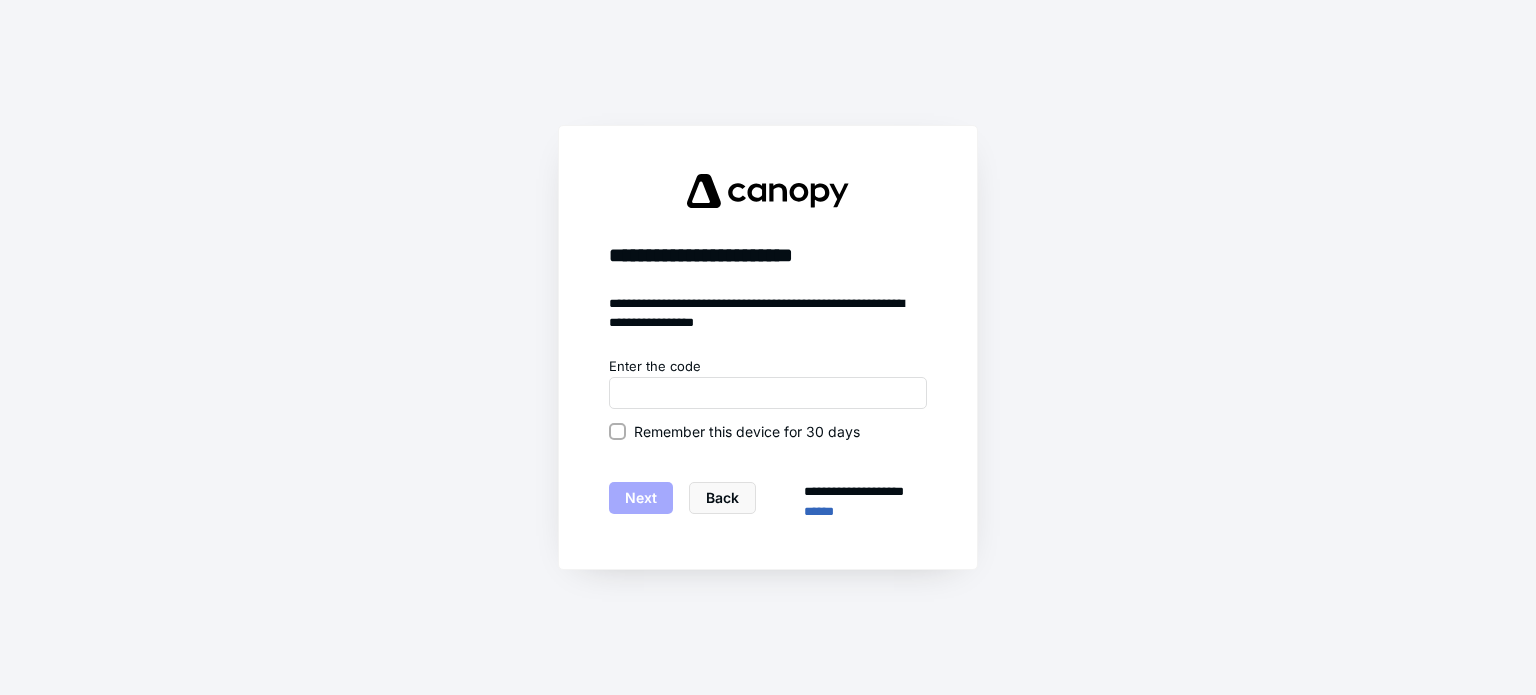click 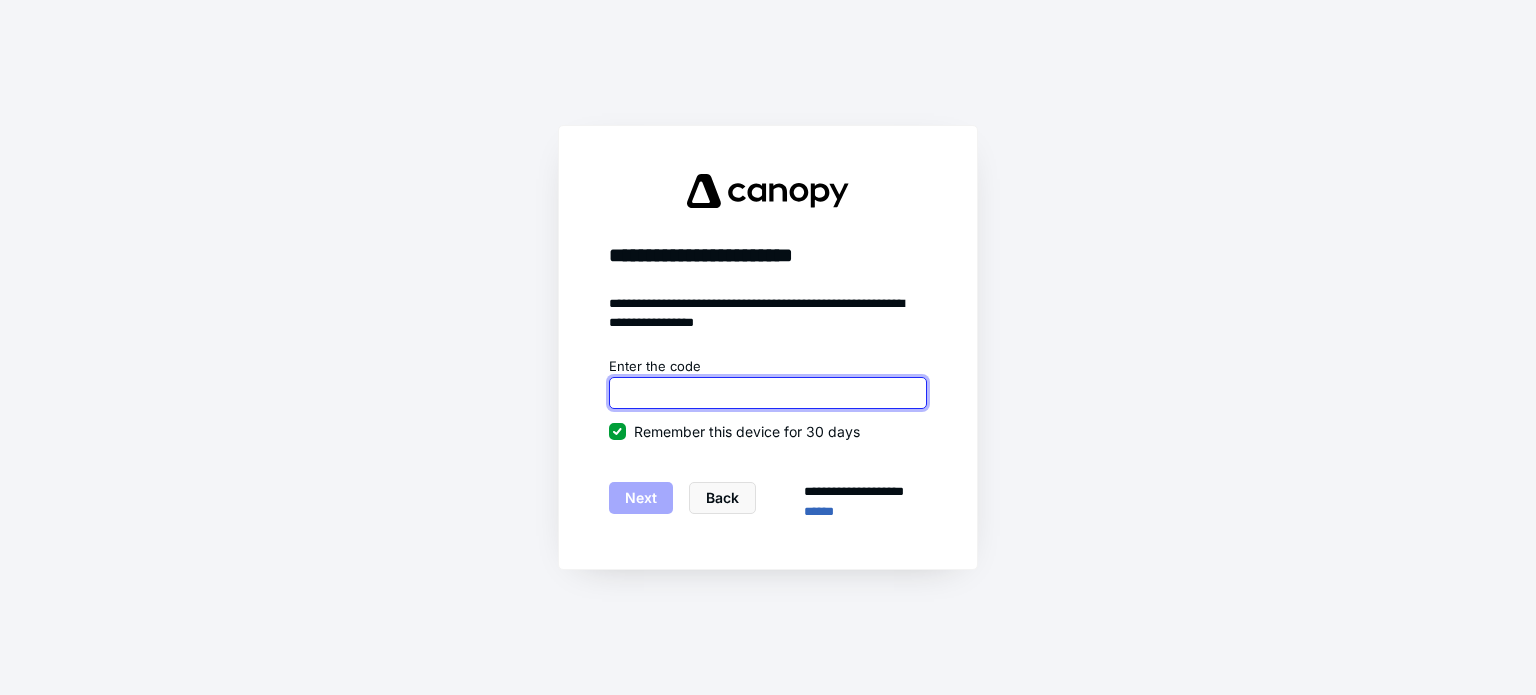 click at bounding box center (768, 393) 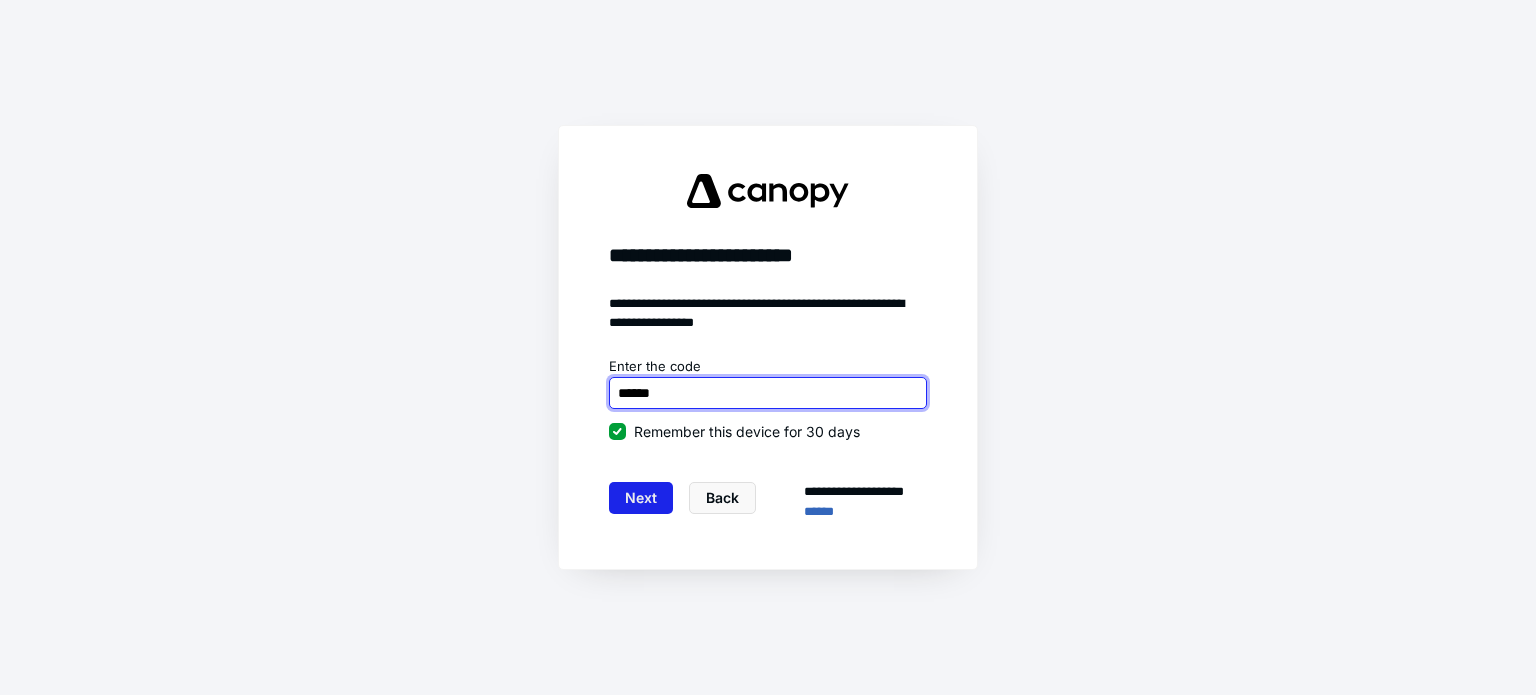 type on "******" 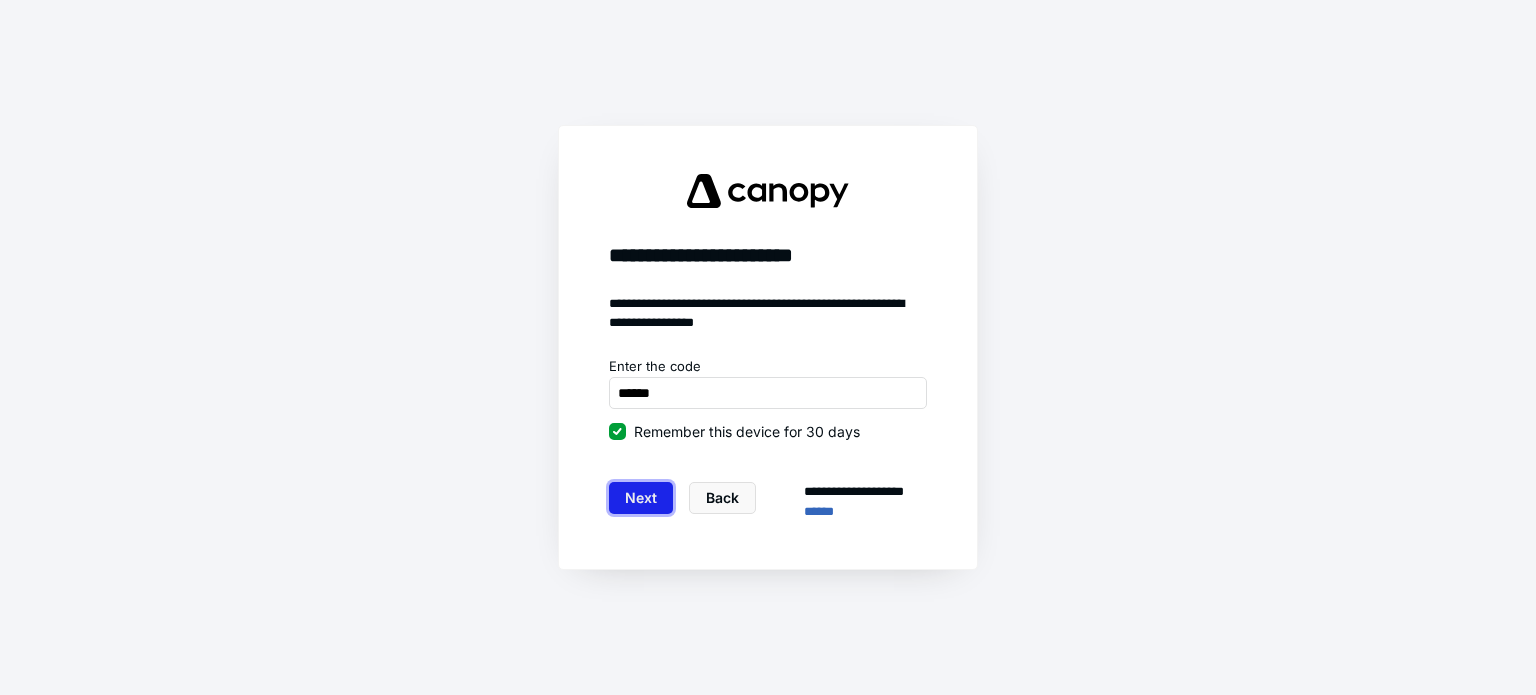 click on "Next" at bounding box center [641, 498] 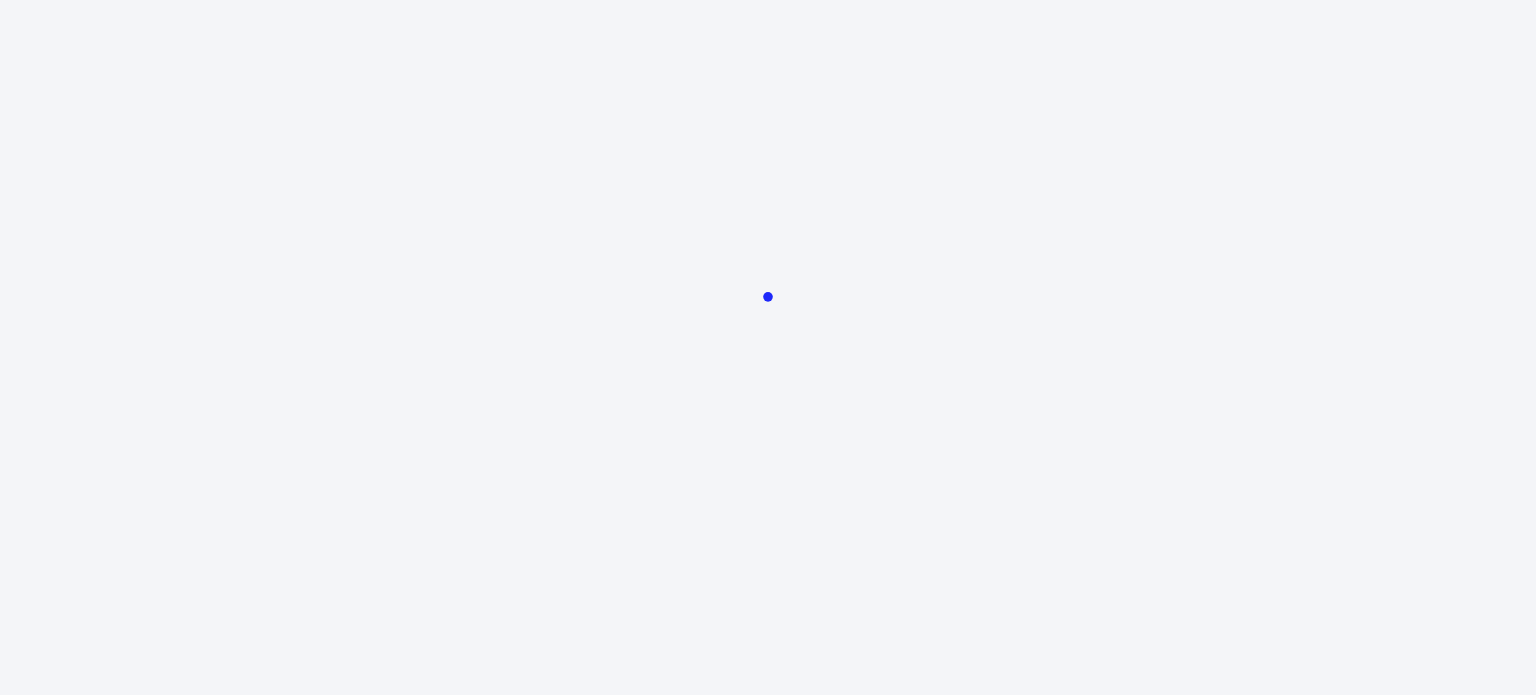 scroll, scrollTop: 0, scrollLeft: 0, axis: both 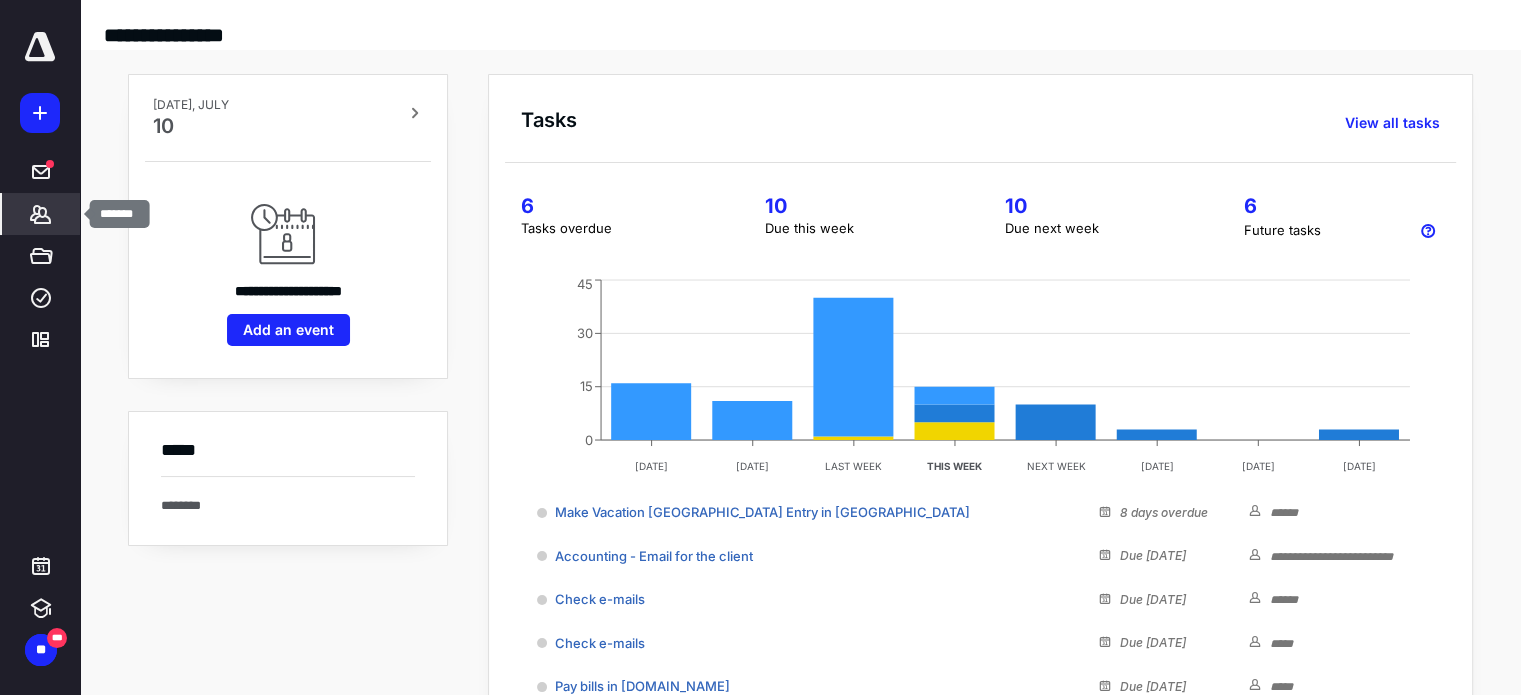 click 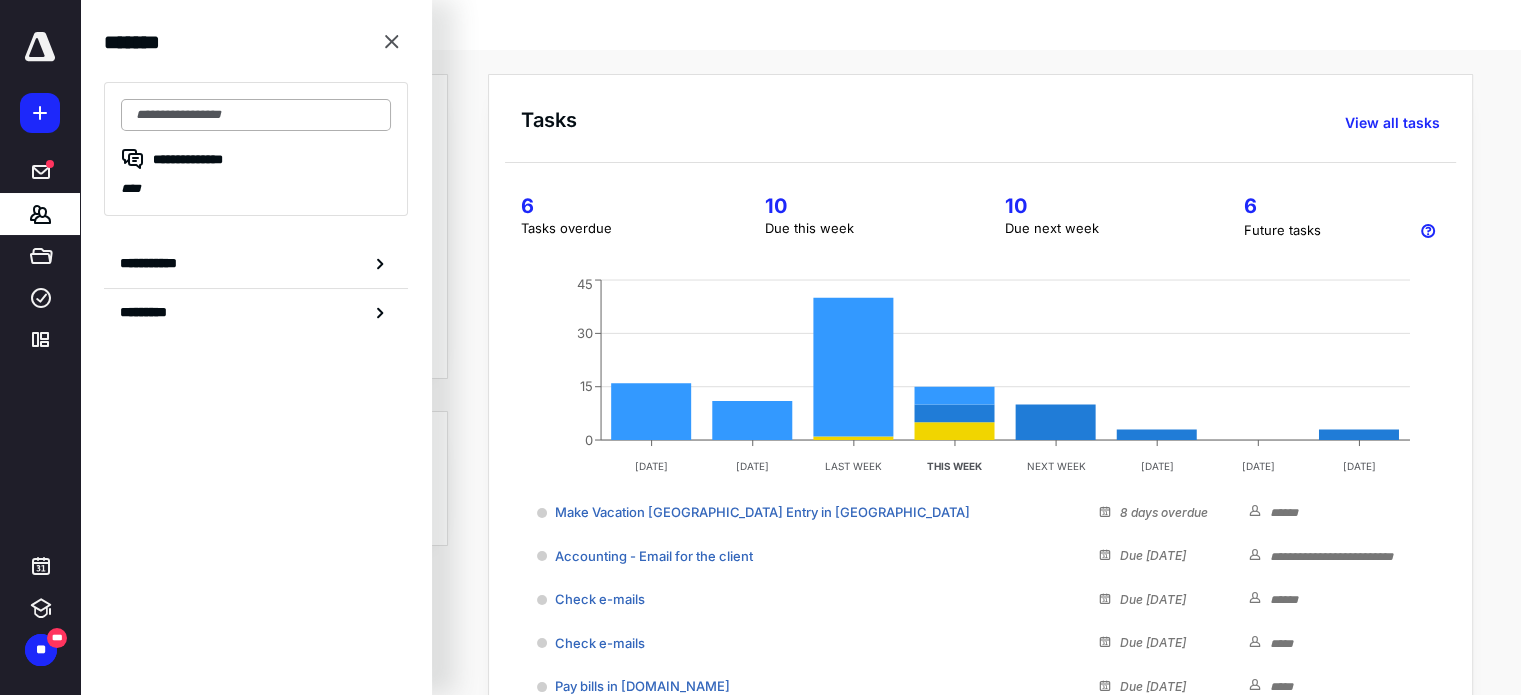 click at bounding box center [256, 115] 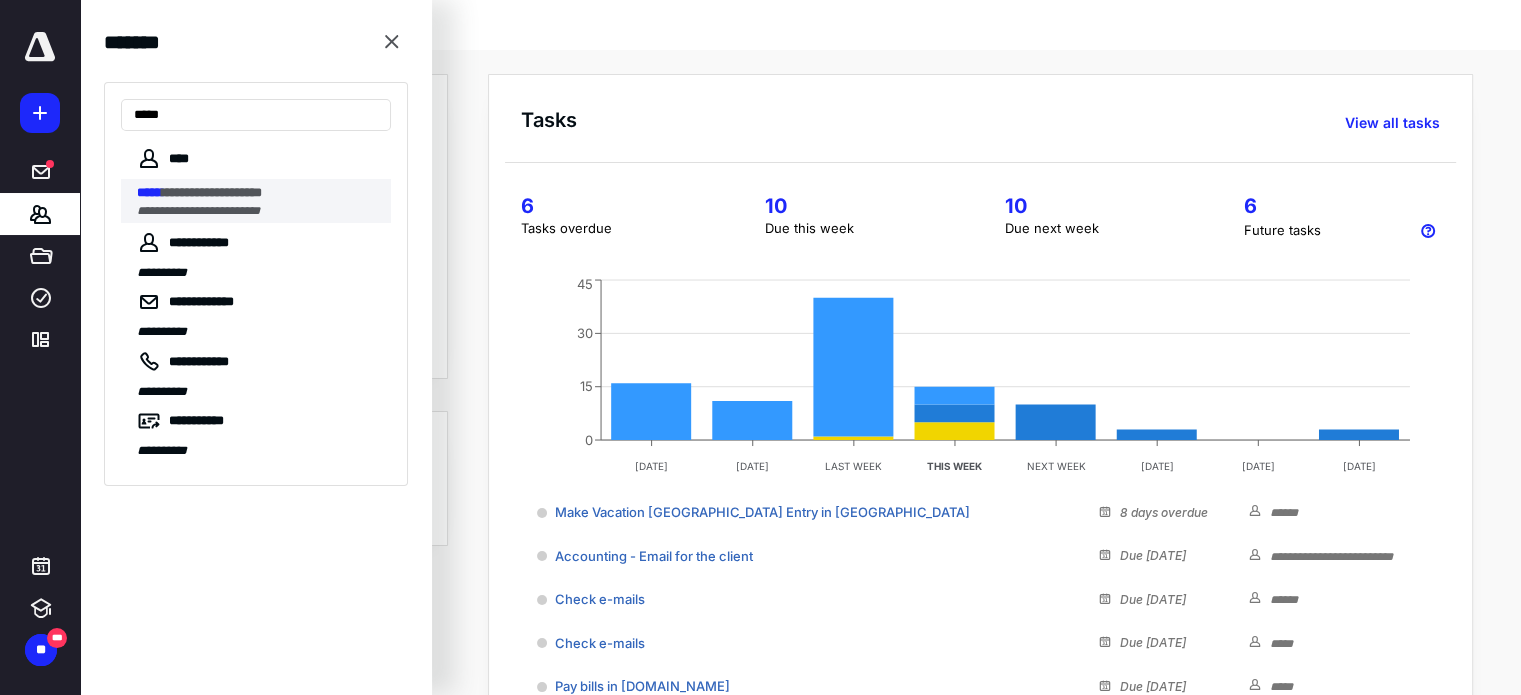 type on "*****" 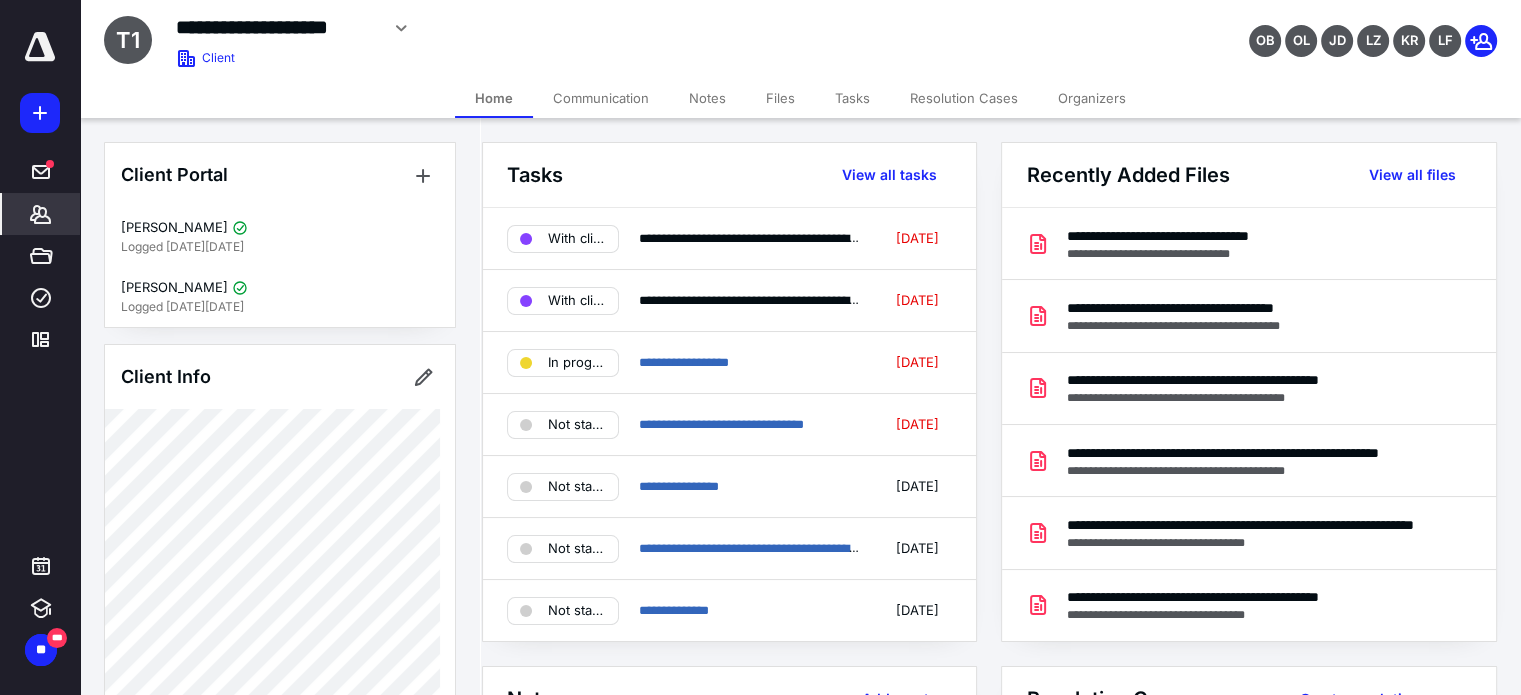 click on "Tasks" at bounding box center (852, 98) 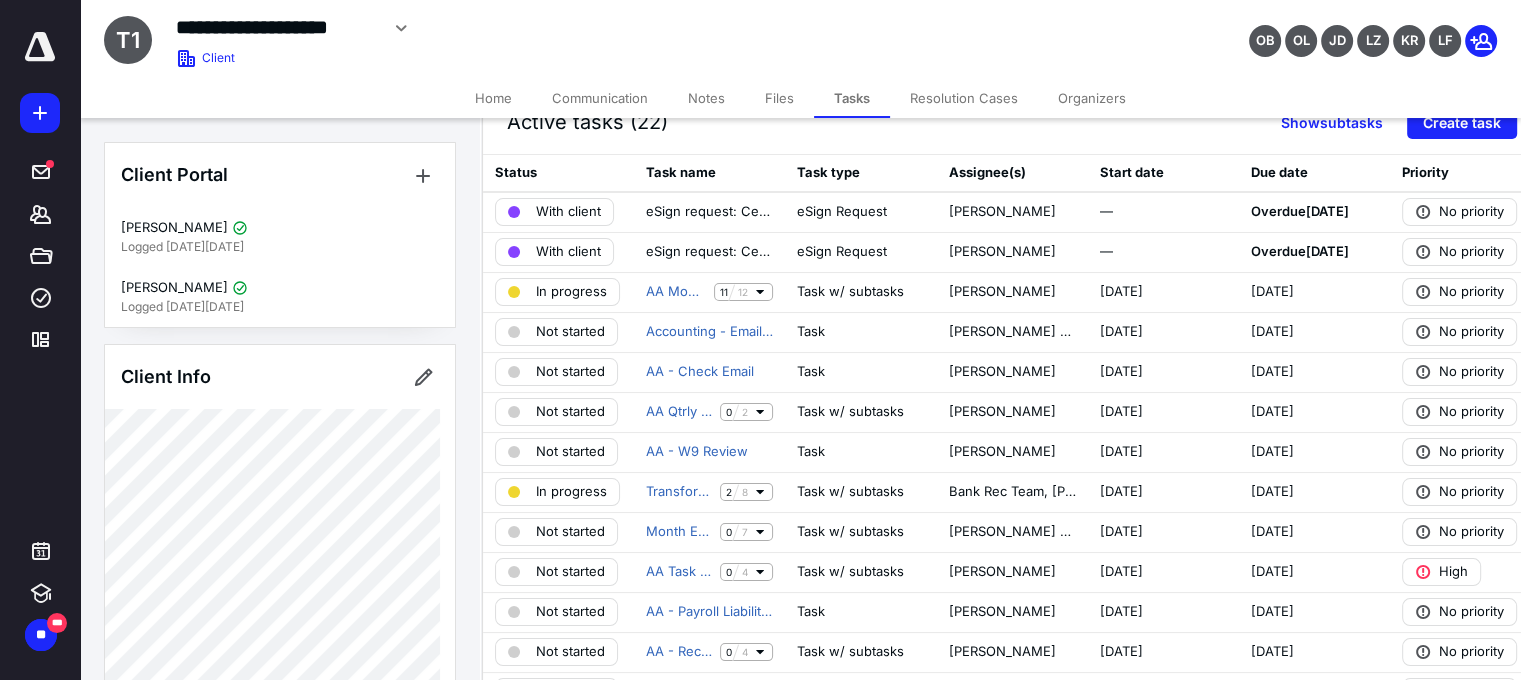 scroll, scrollTop: 100, scrollLeft: 0, axis: vertical 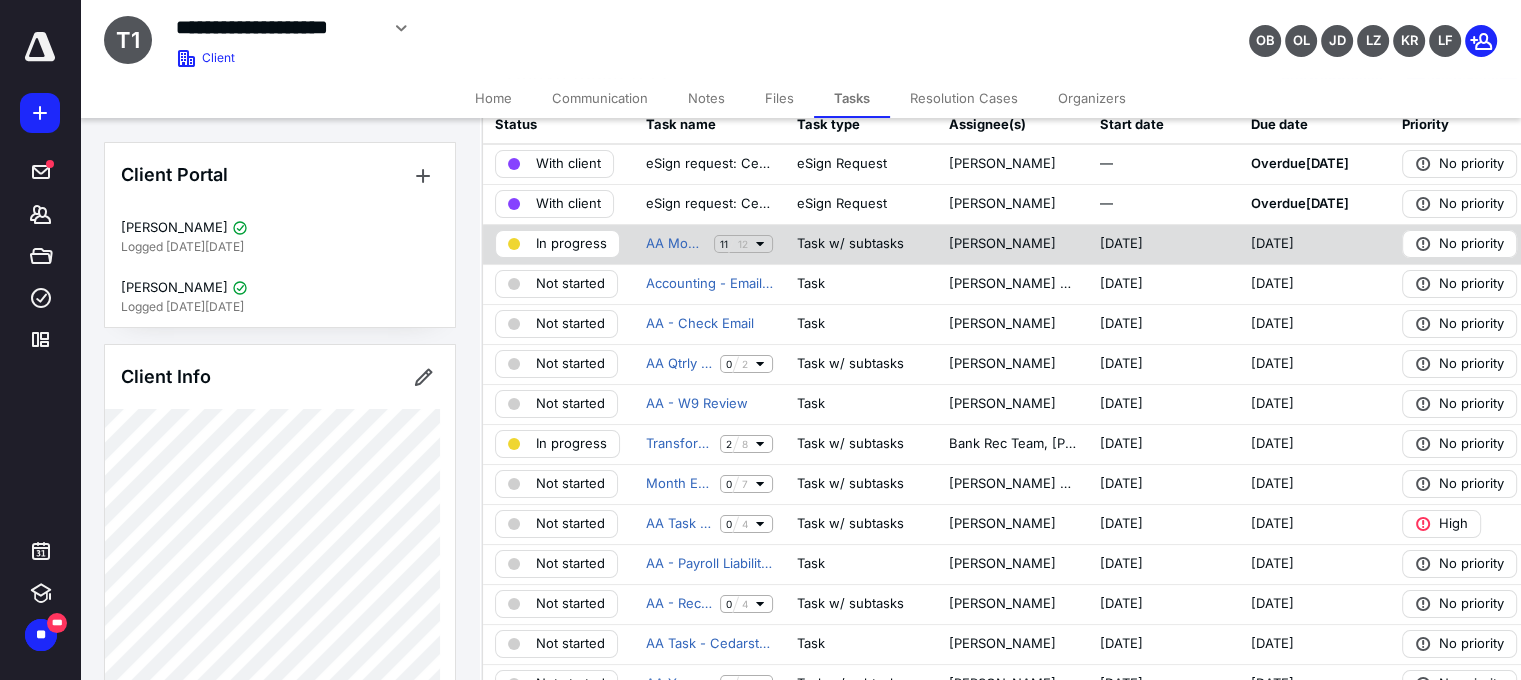 click 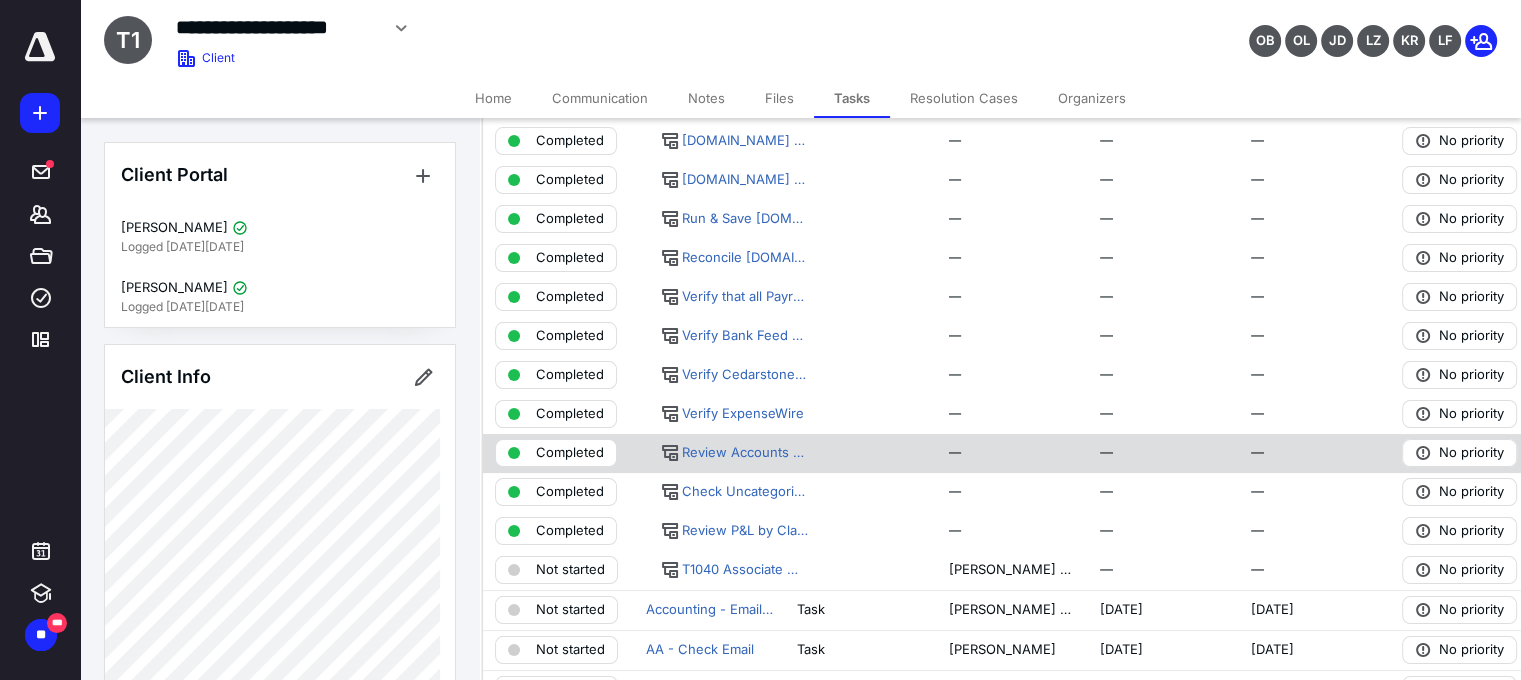 scroll, scrollTop: 300, scrollLeft: 0, axis: vertical 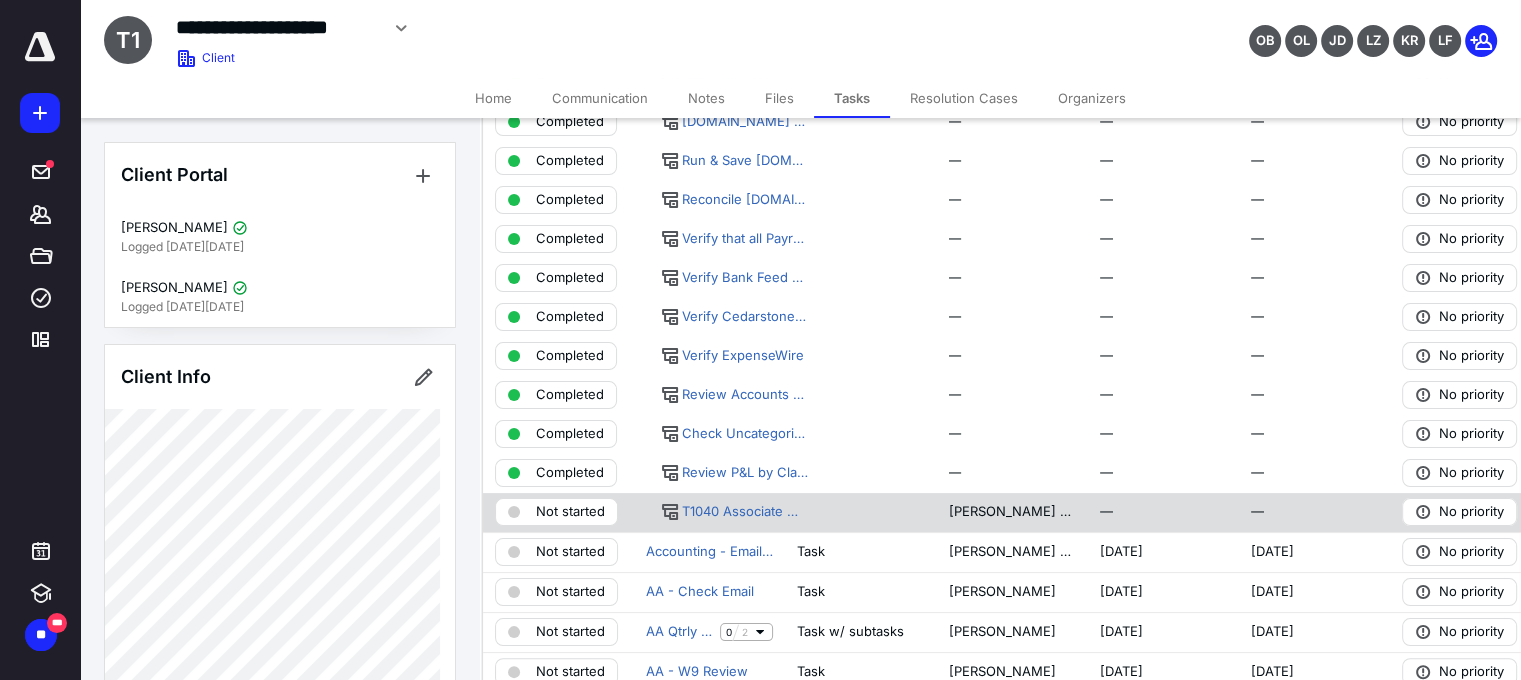 click on "Not started" at bounding box center (570, 512) 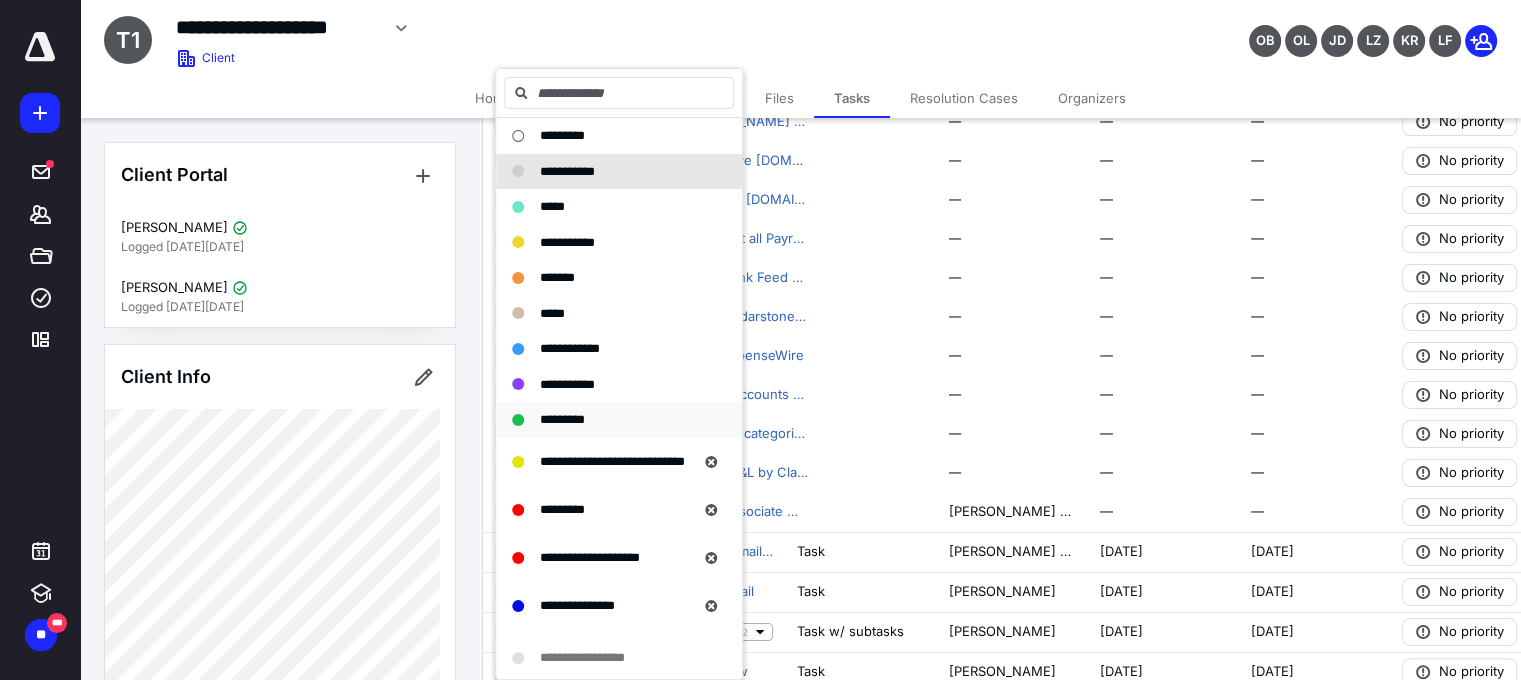 click on "*********" at bounding box center (562, 419) 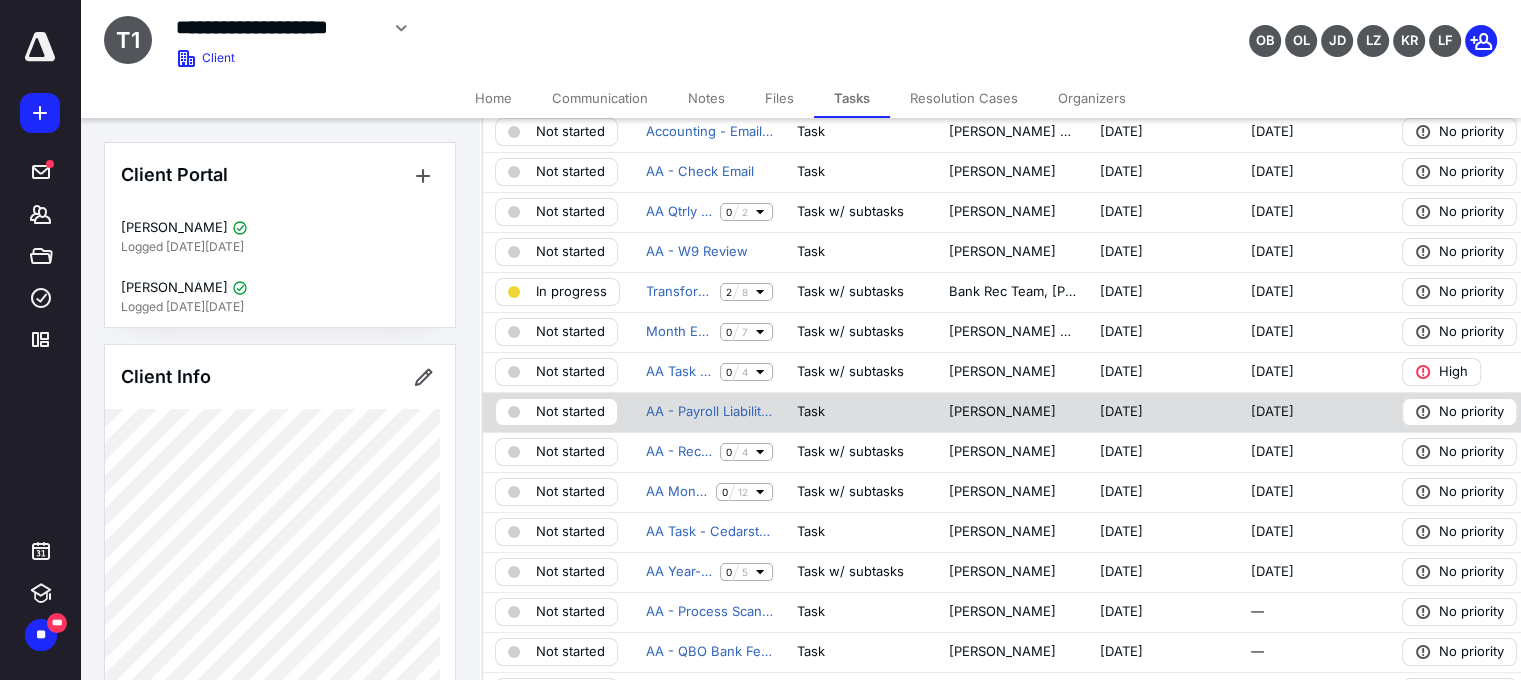scroll, scrollTop: 0, scrollLeft: 0, axis: both 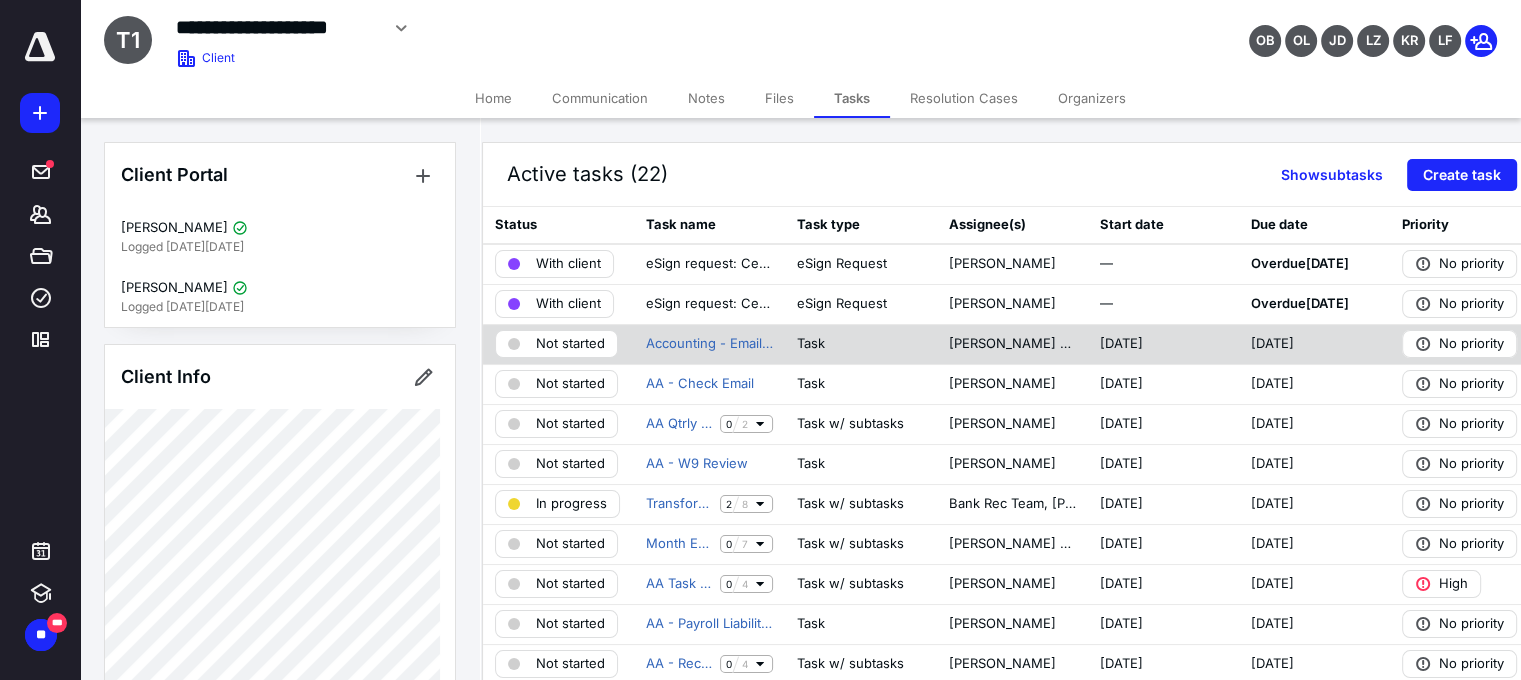 click on "Not started" at bounding box center [570, 344] 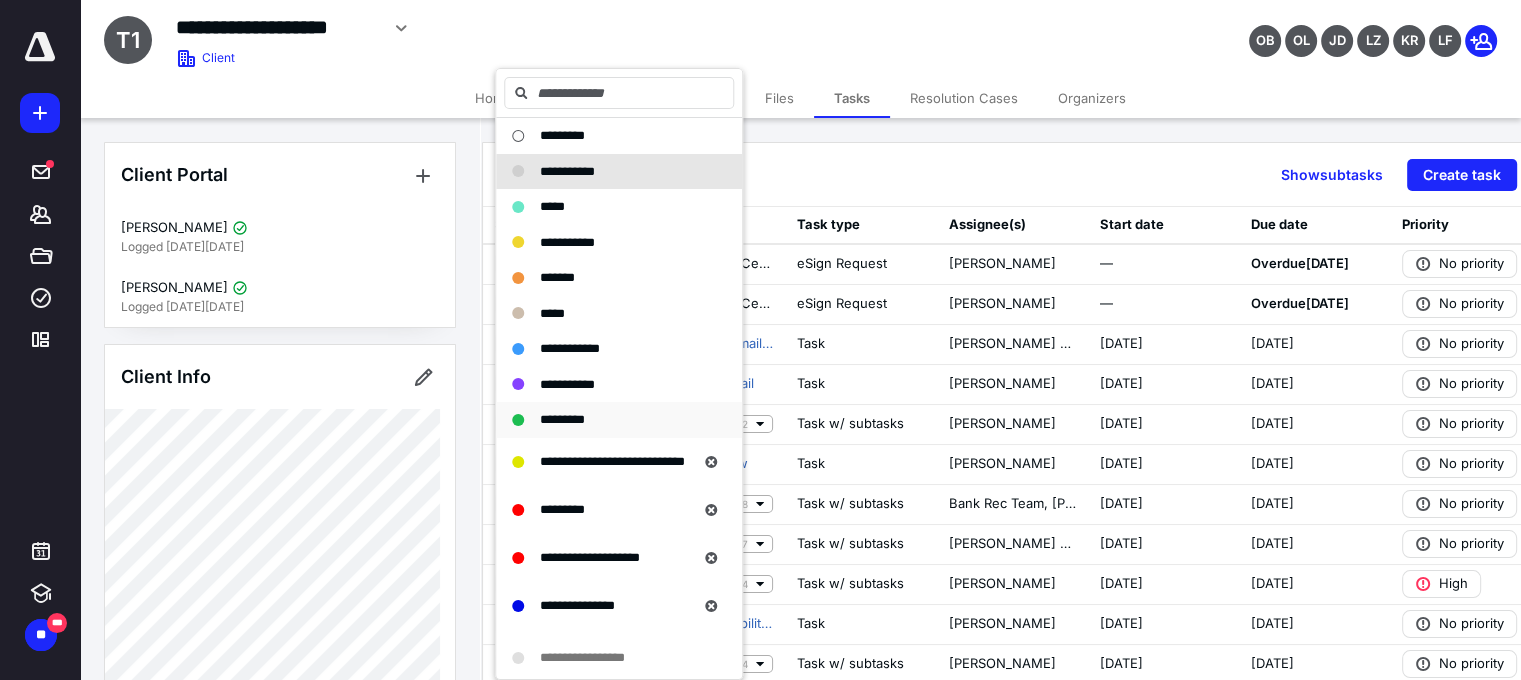 click on "*********" at bounding box center [562, 419] 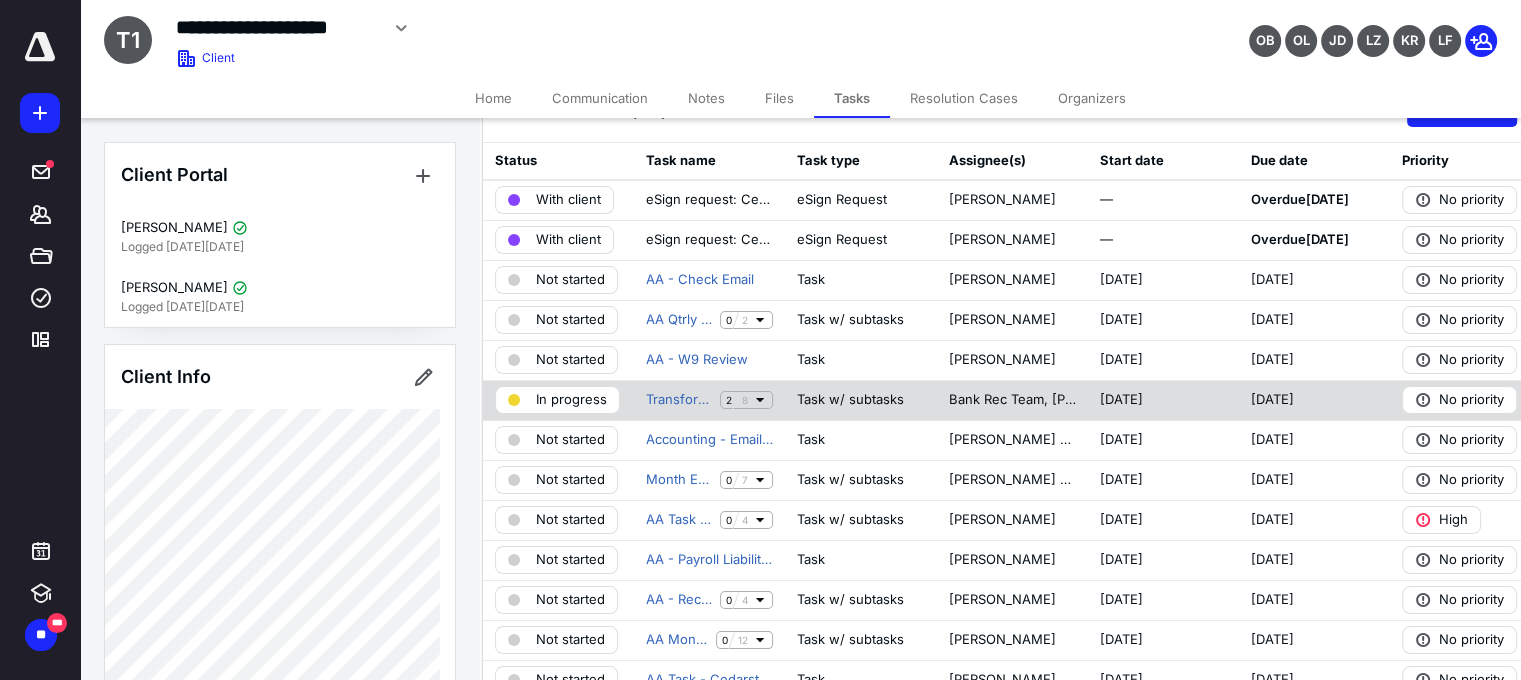 scroll, scrollTop: 100, scrollLeft: 0, axis: vertical 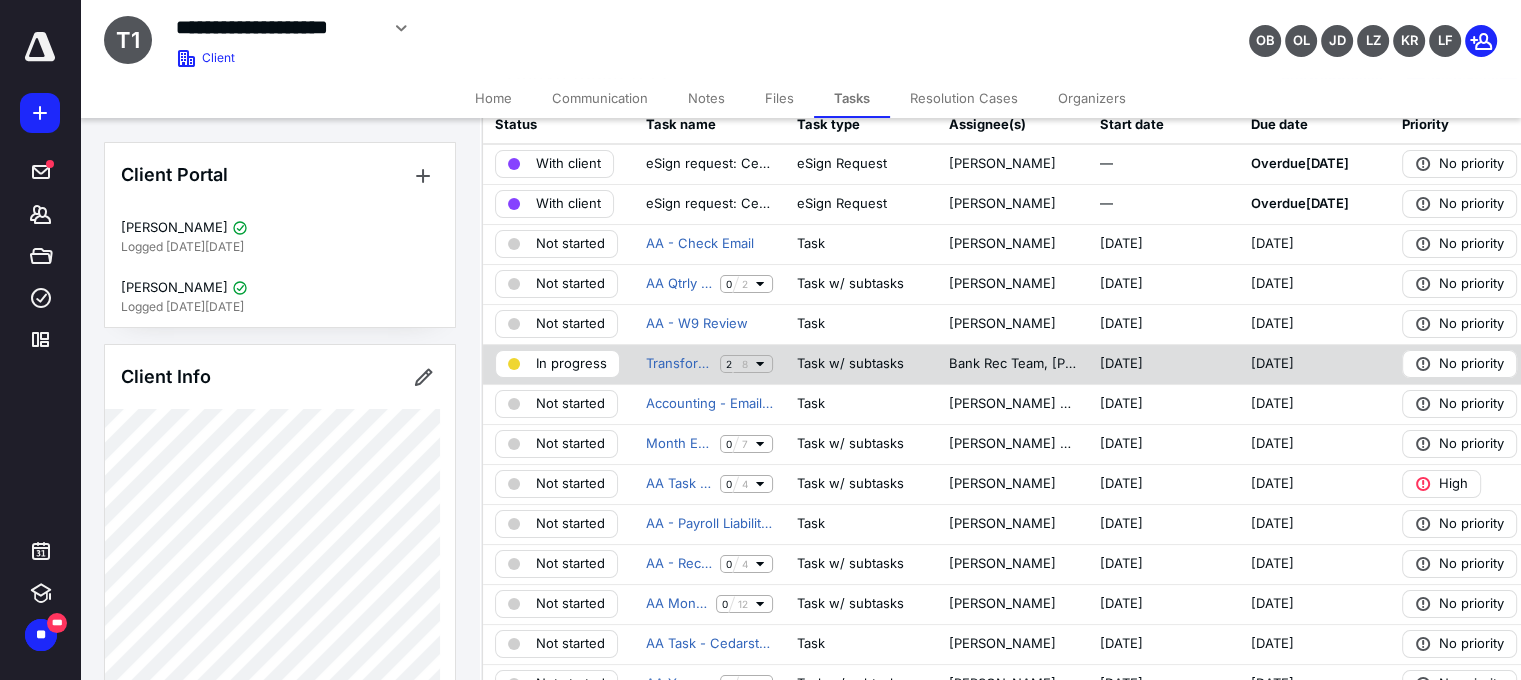 click 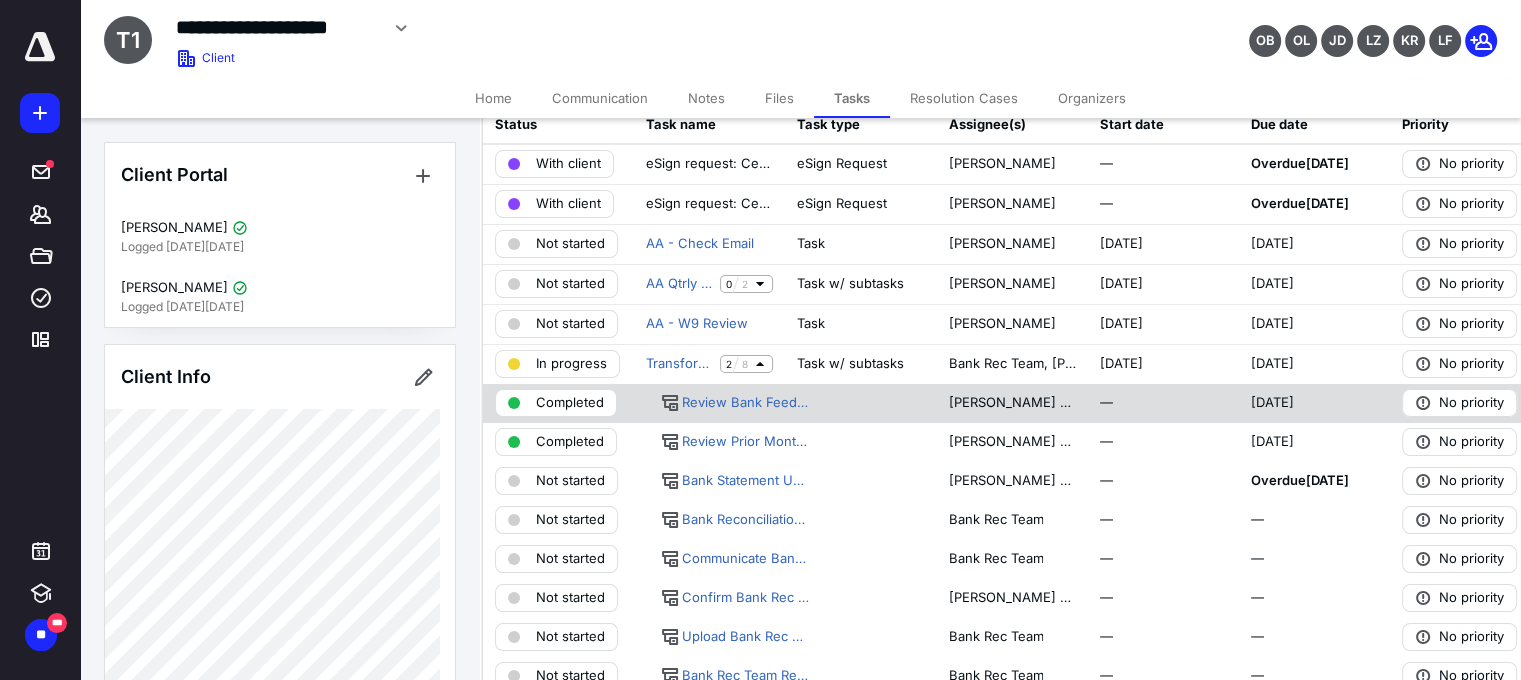 scroll, scrollTop: 200, scrollLeft: 0, axis: vertical 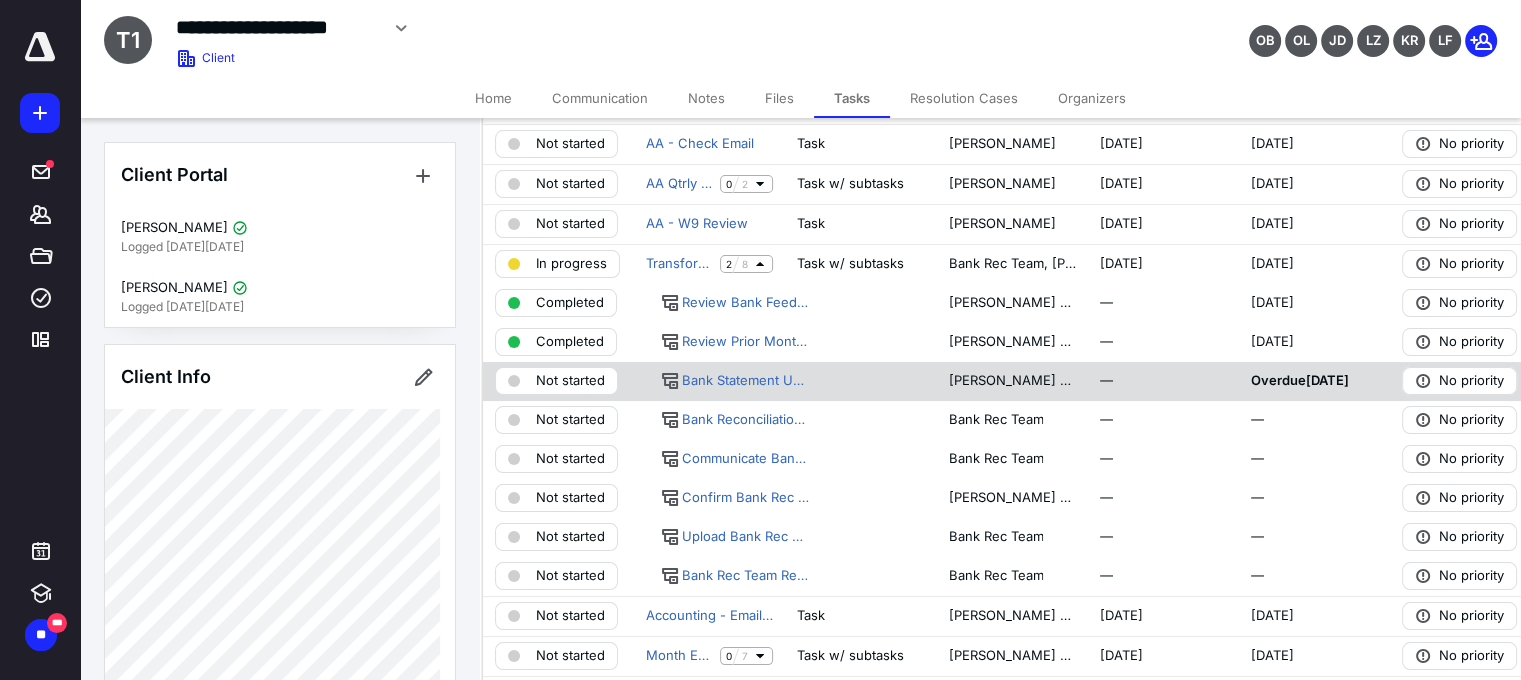 click on "Not started" at bounding box center (570, 381) 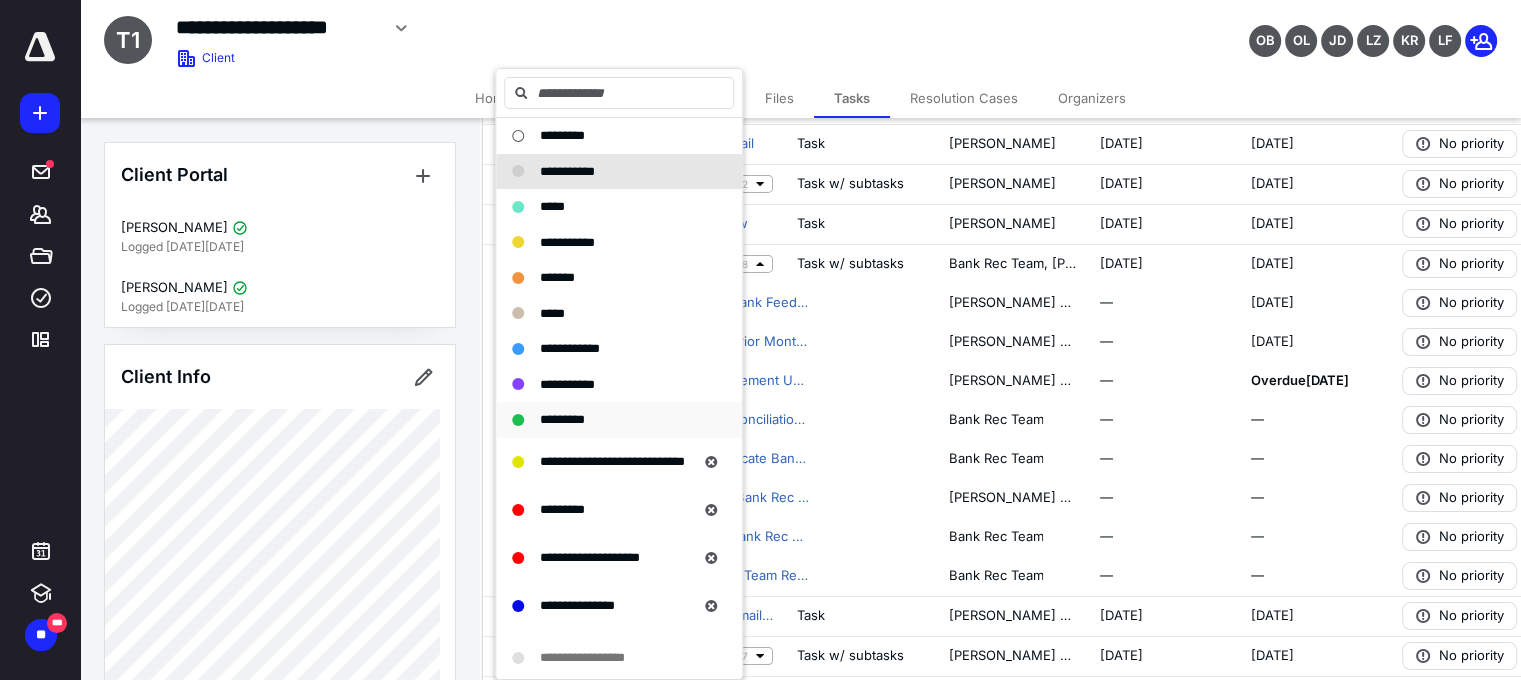 click on "*********" at bounding box center (562, 419) 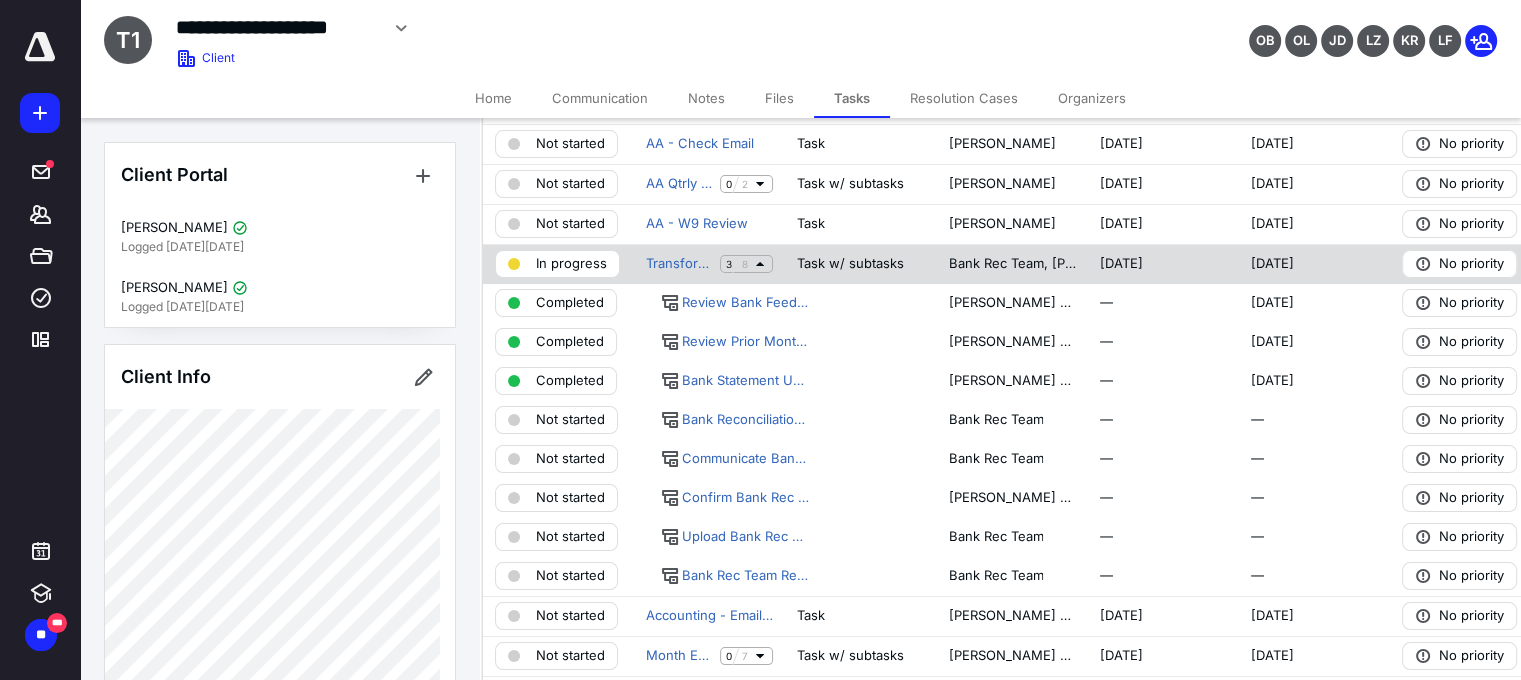 click 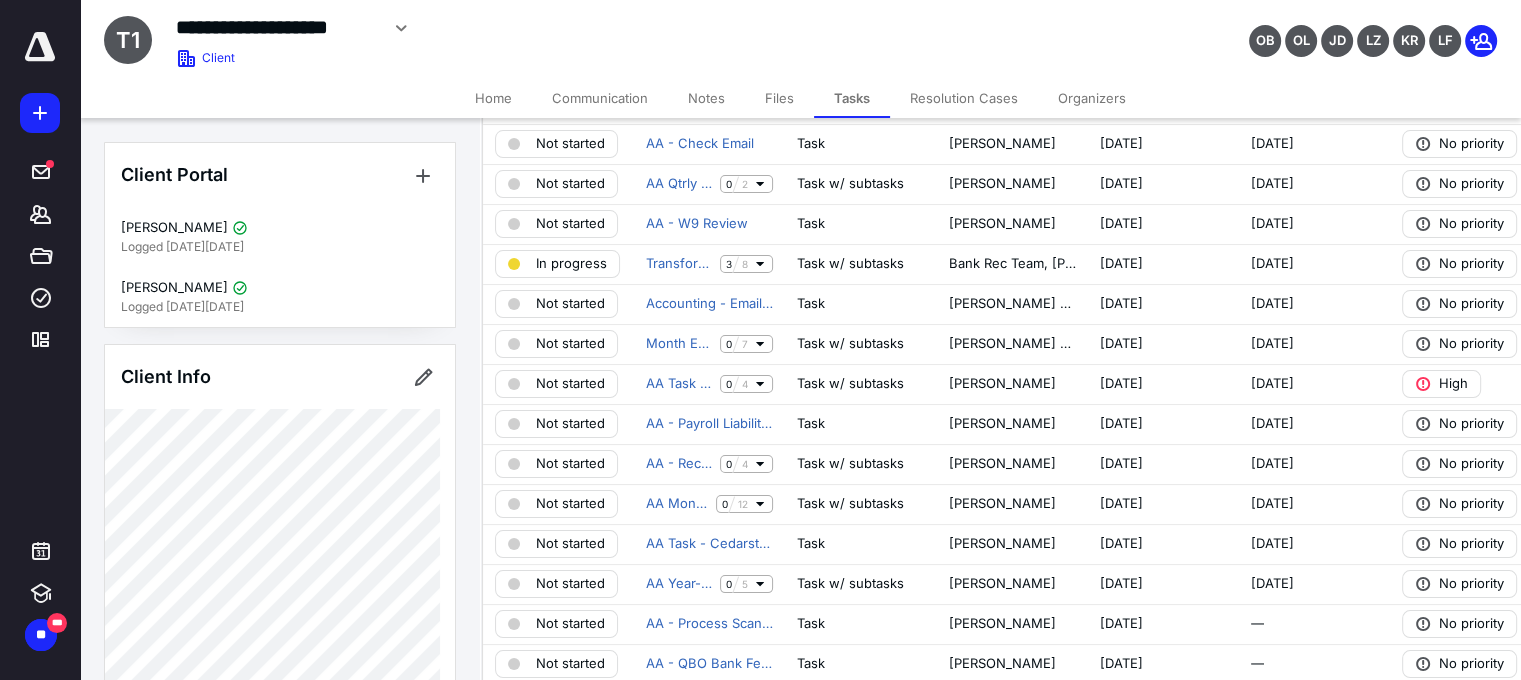 click on "**********" at bounding box center [601, 28] 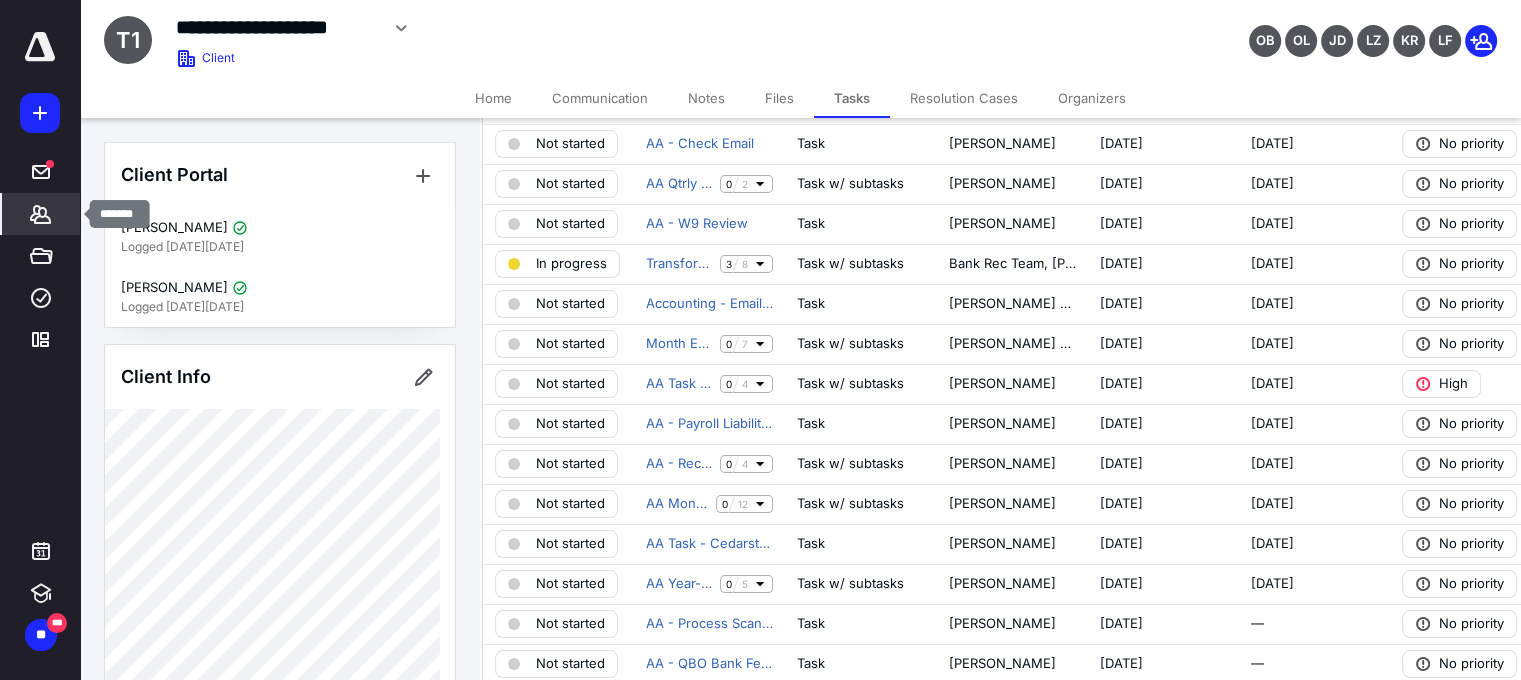 click 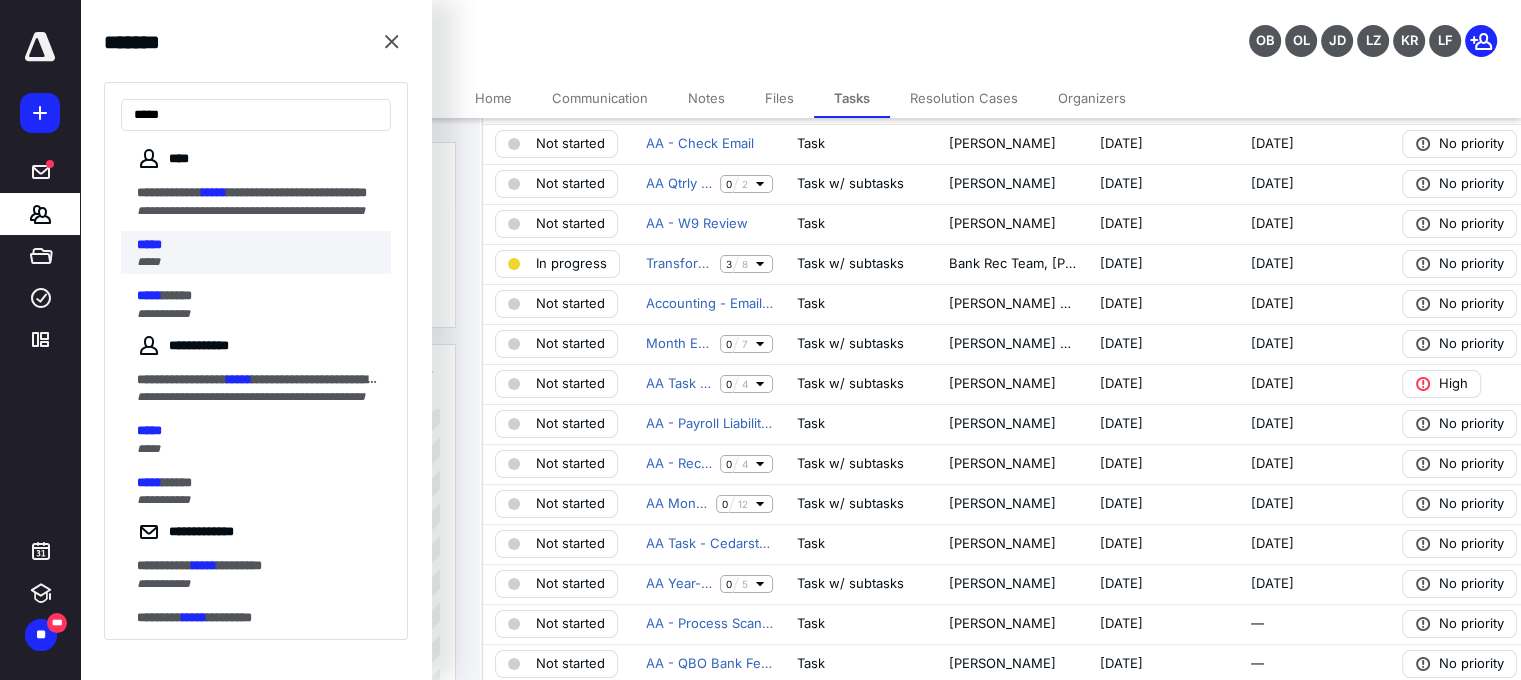 type on "*****" 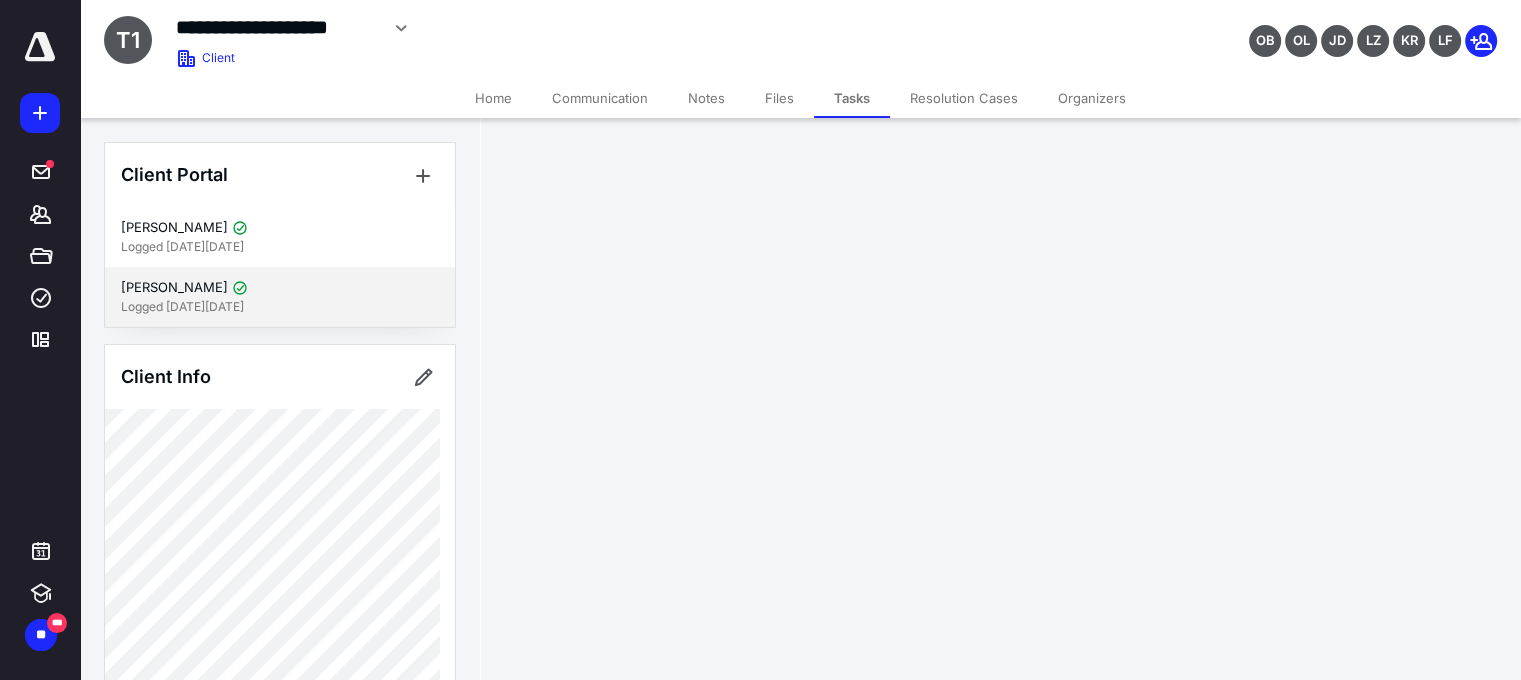 scroll, scrollTop: 0, scrollLeft: 0, axis: both 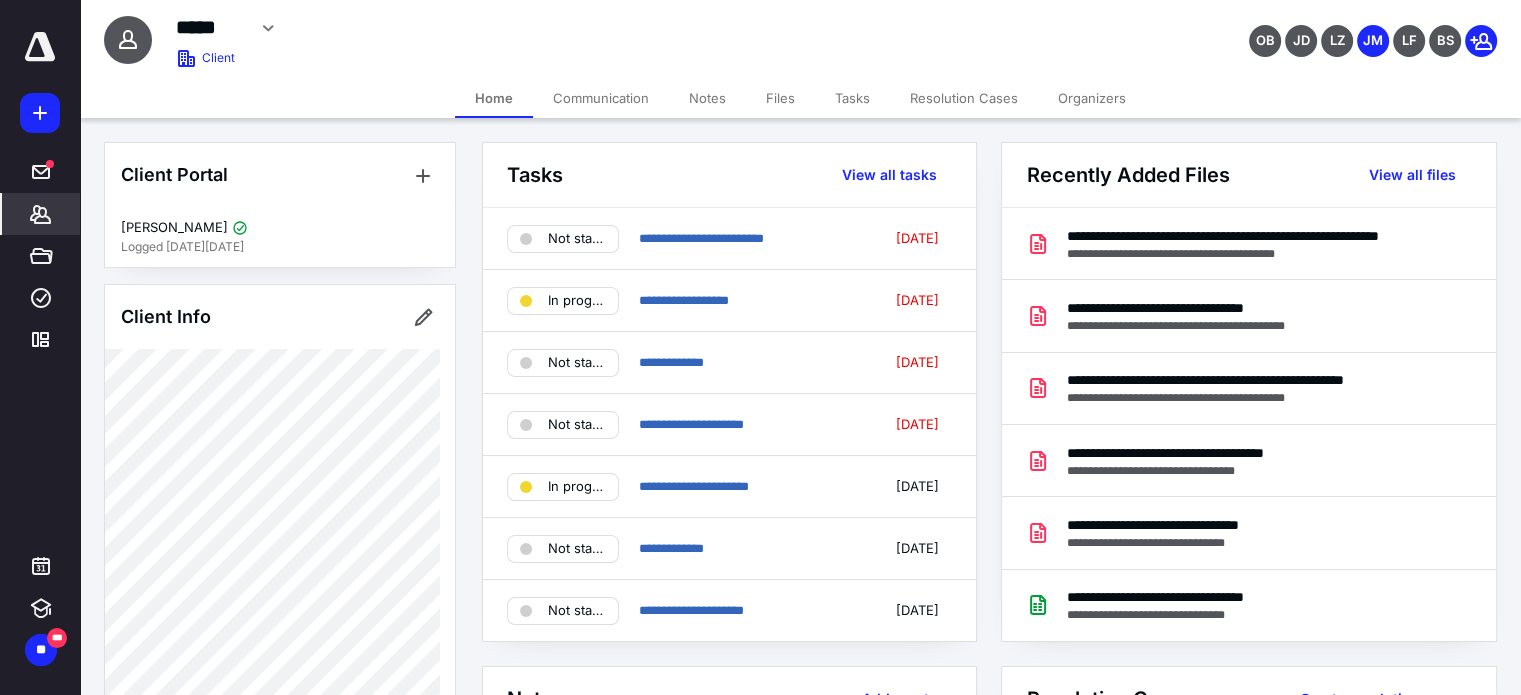 click on "Tasks" at bounding box center [852, 98] 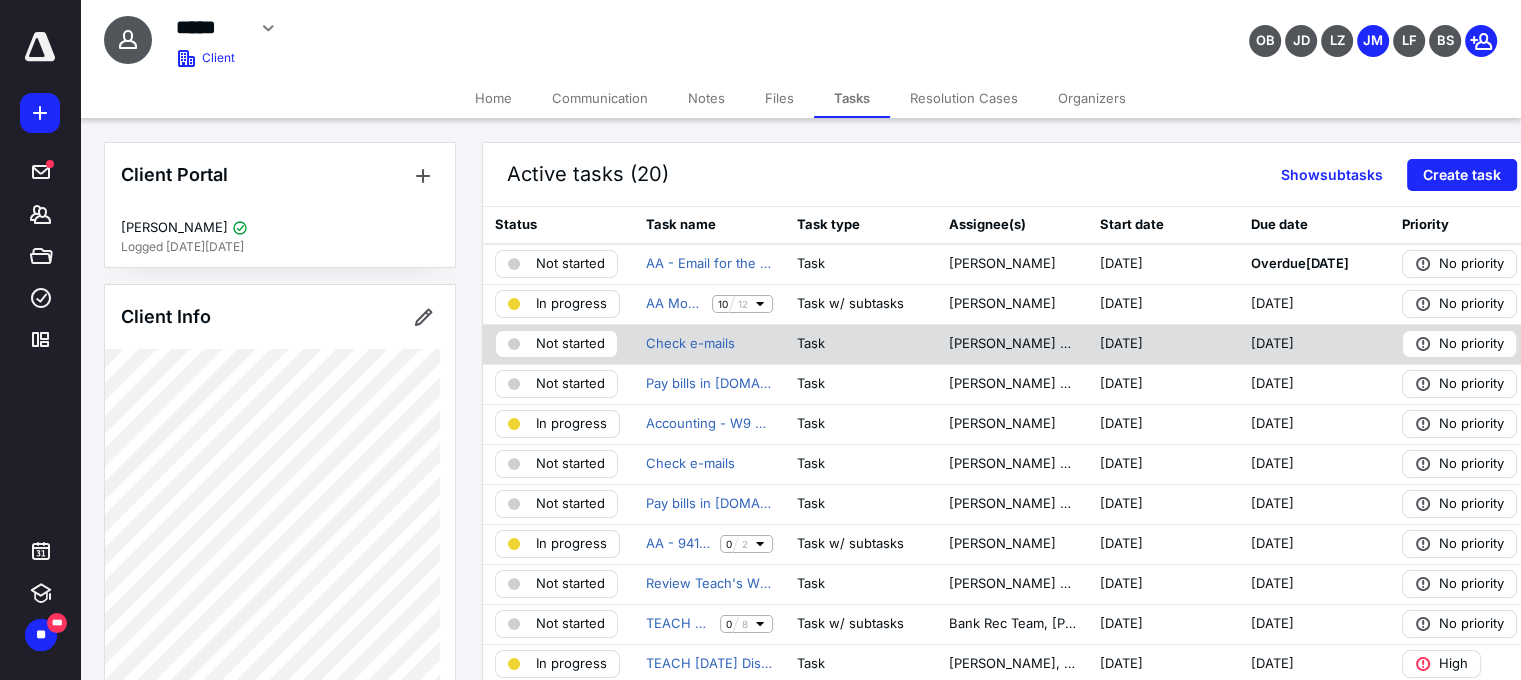 click on "Not started" at bounding box center (570, 344) 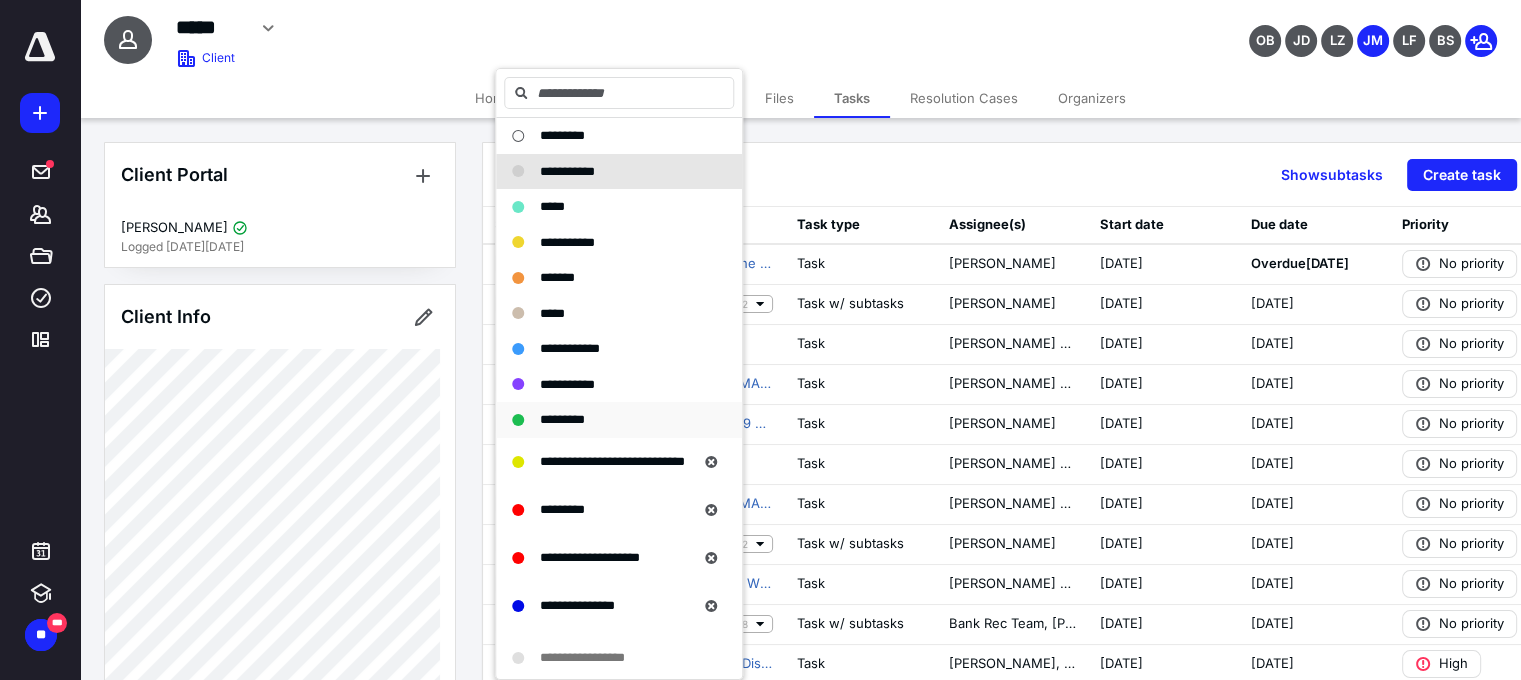 click on "*********" at bounding box center [562, 419] 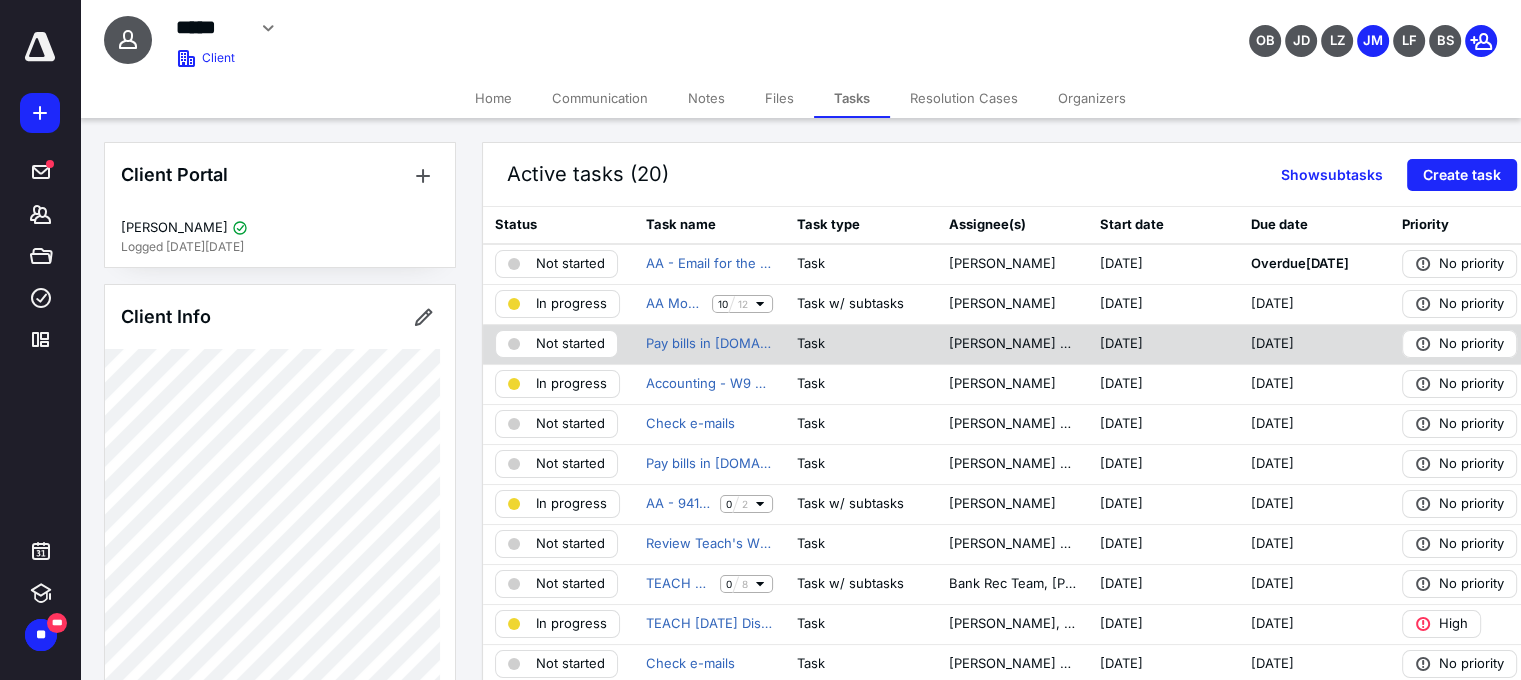 click on "Not started" at bounding box center (570, 344) 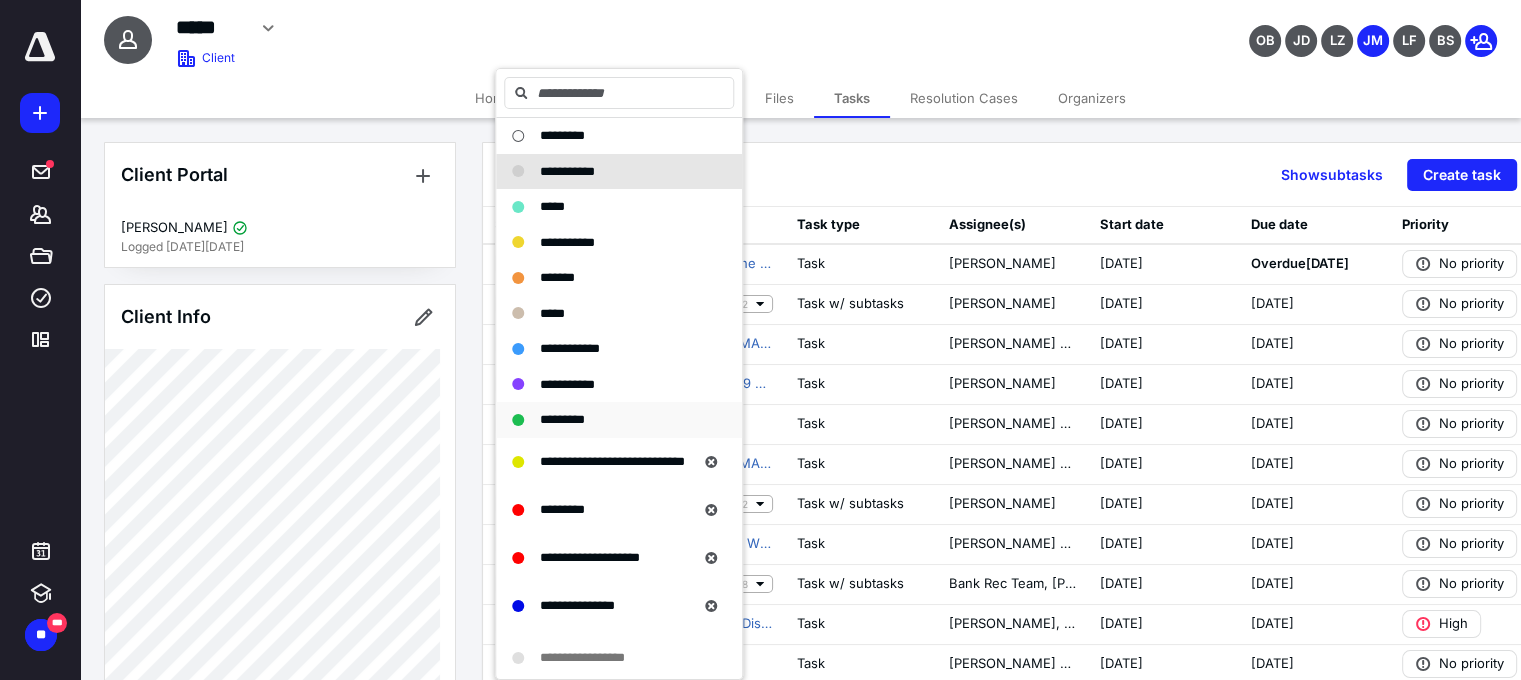 click on "*********" at bounding box center (562, 419) 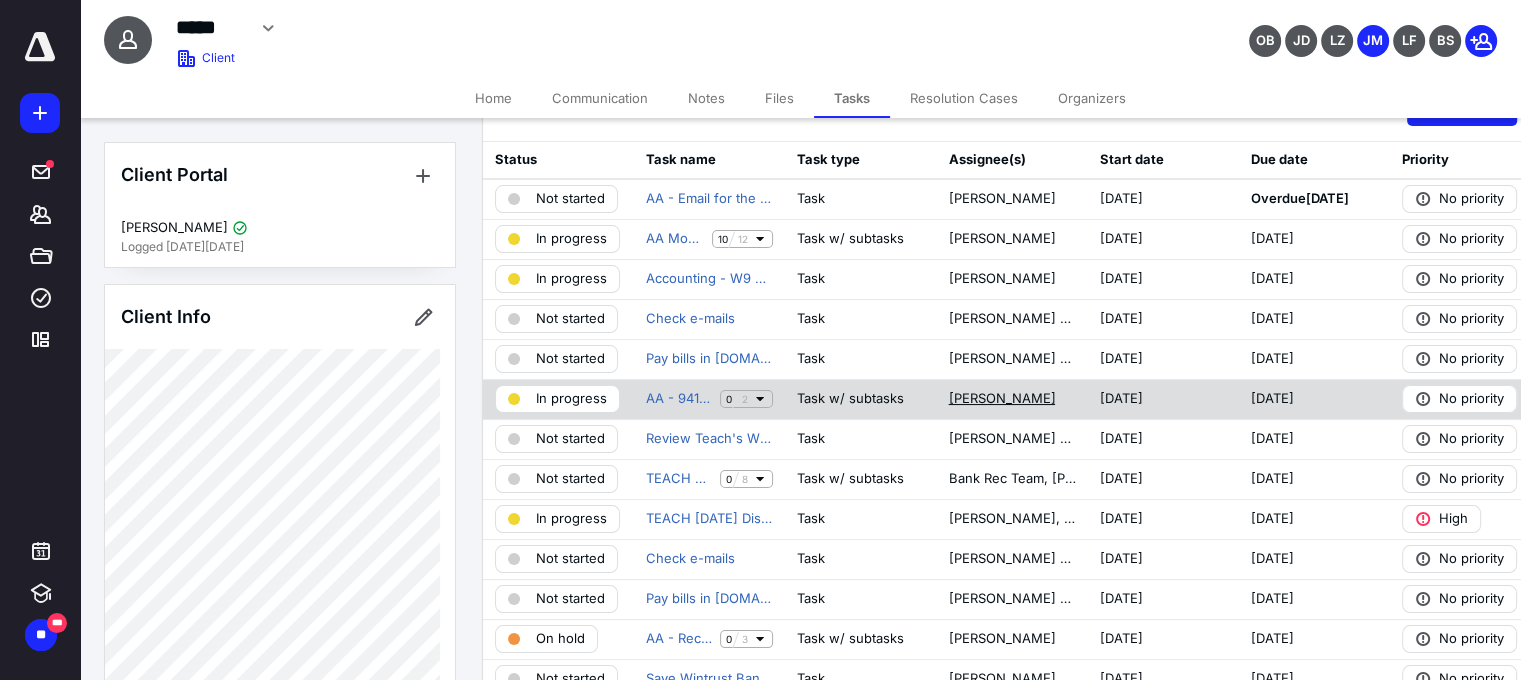 scroll, scrollTop: 100, scrollLeft: 0, axis: vertical 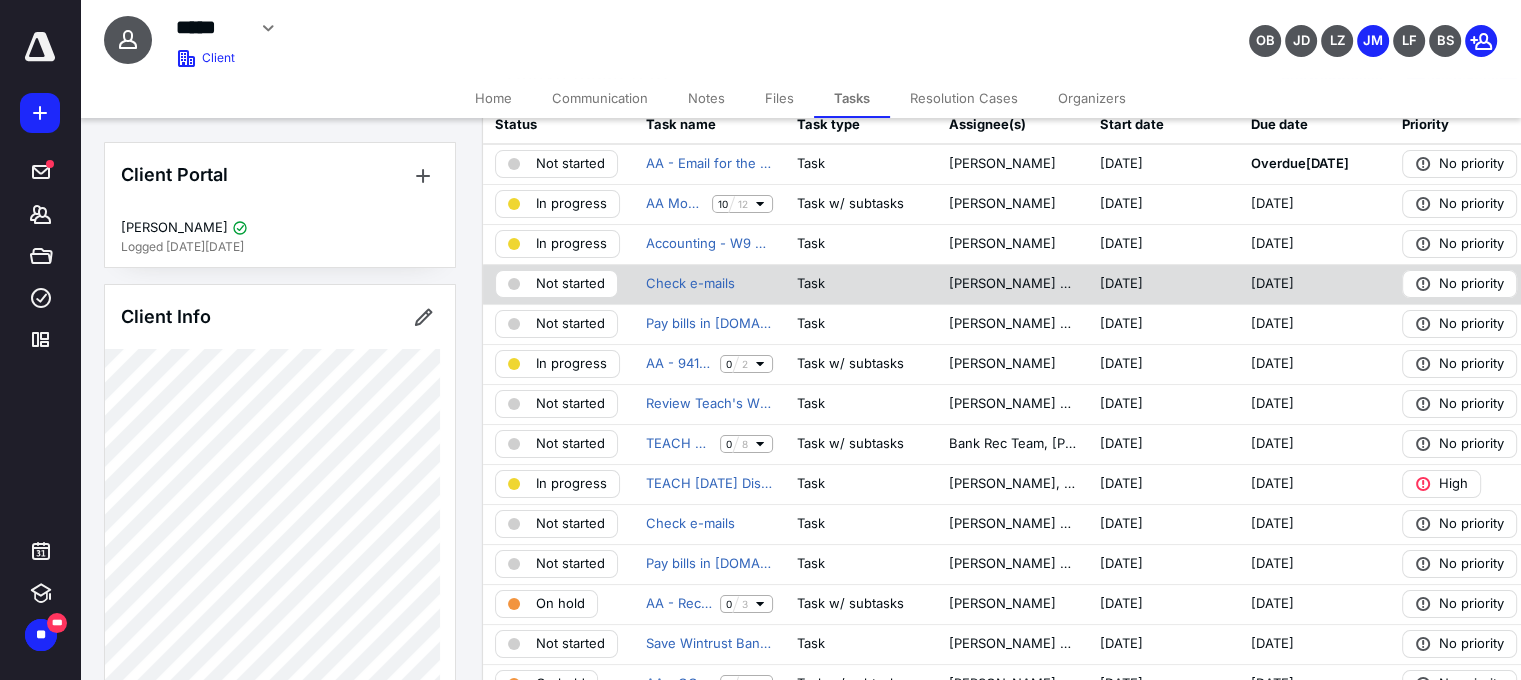 click on "Not started" at bounding box center (570, 284) 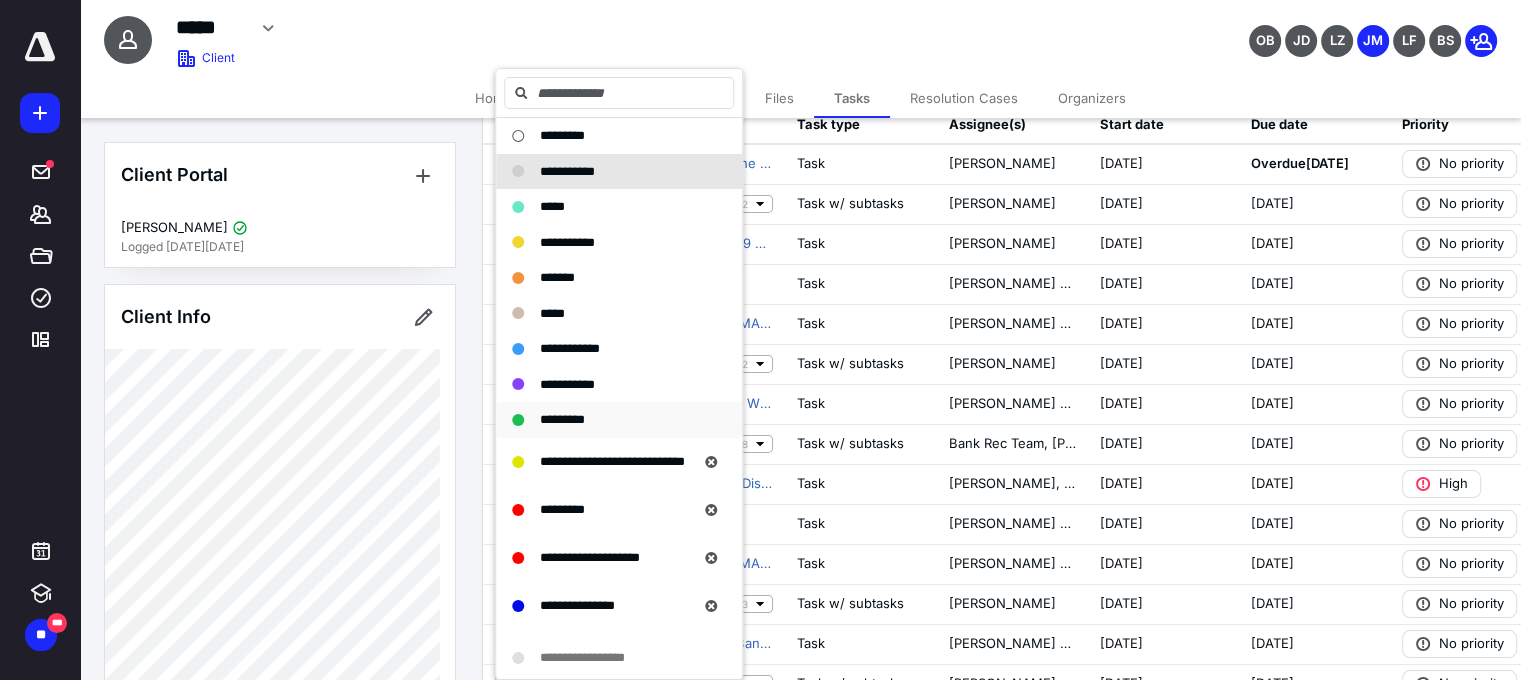 click on "*********" at bounding box center (562, 419) 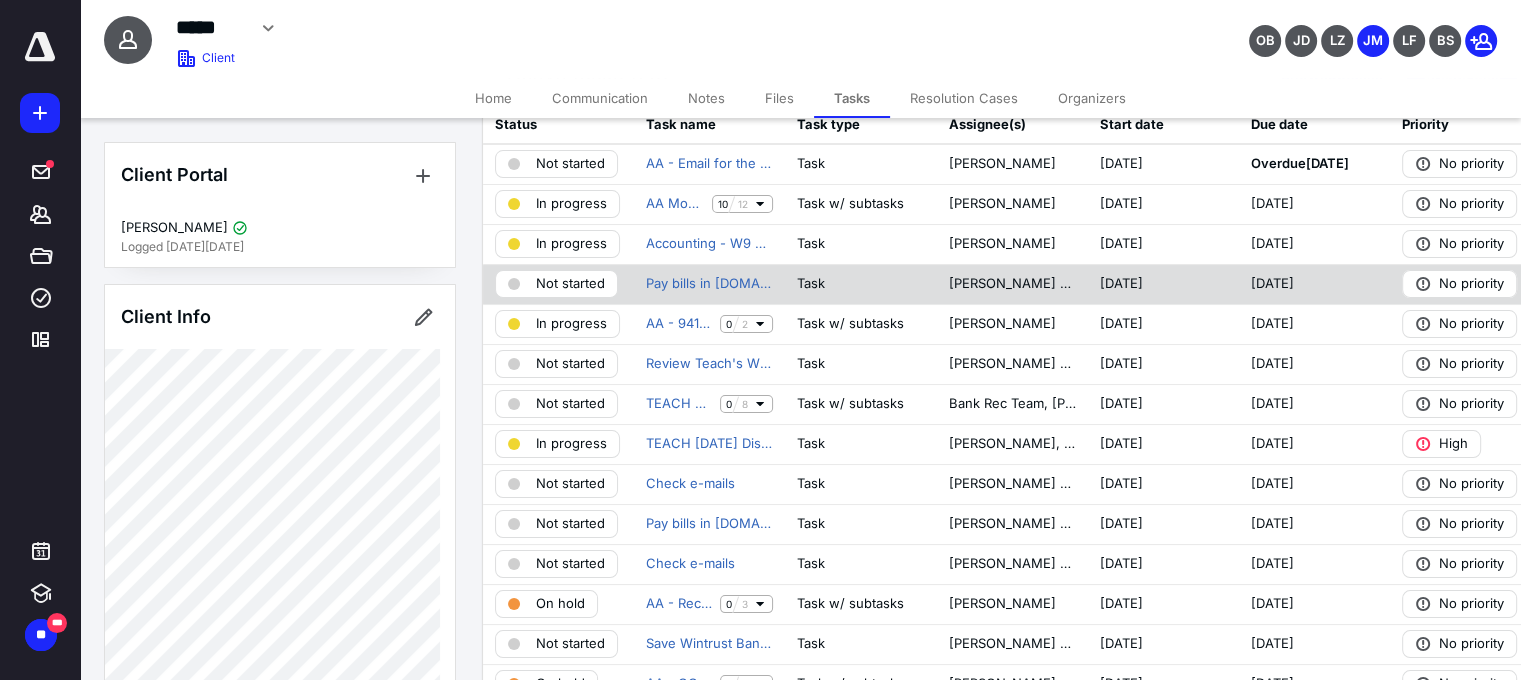 click on "Not started" at bounding box center [570, 284] 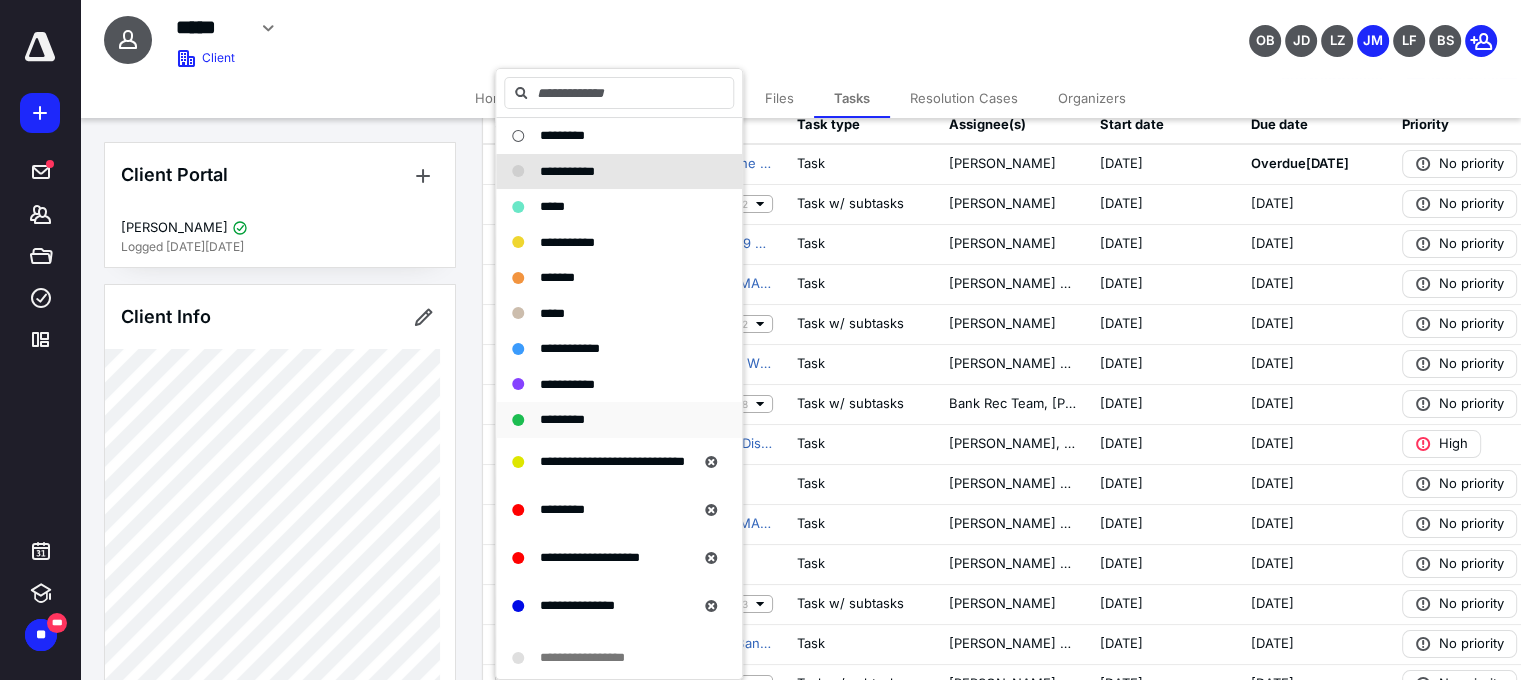 click on "*********" at bounding box center (562, 419) 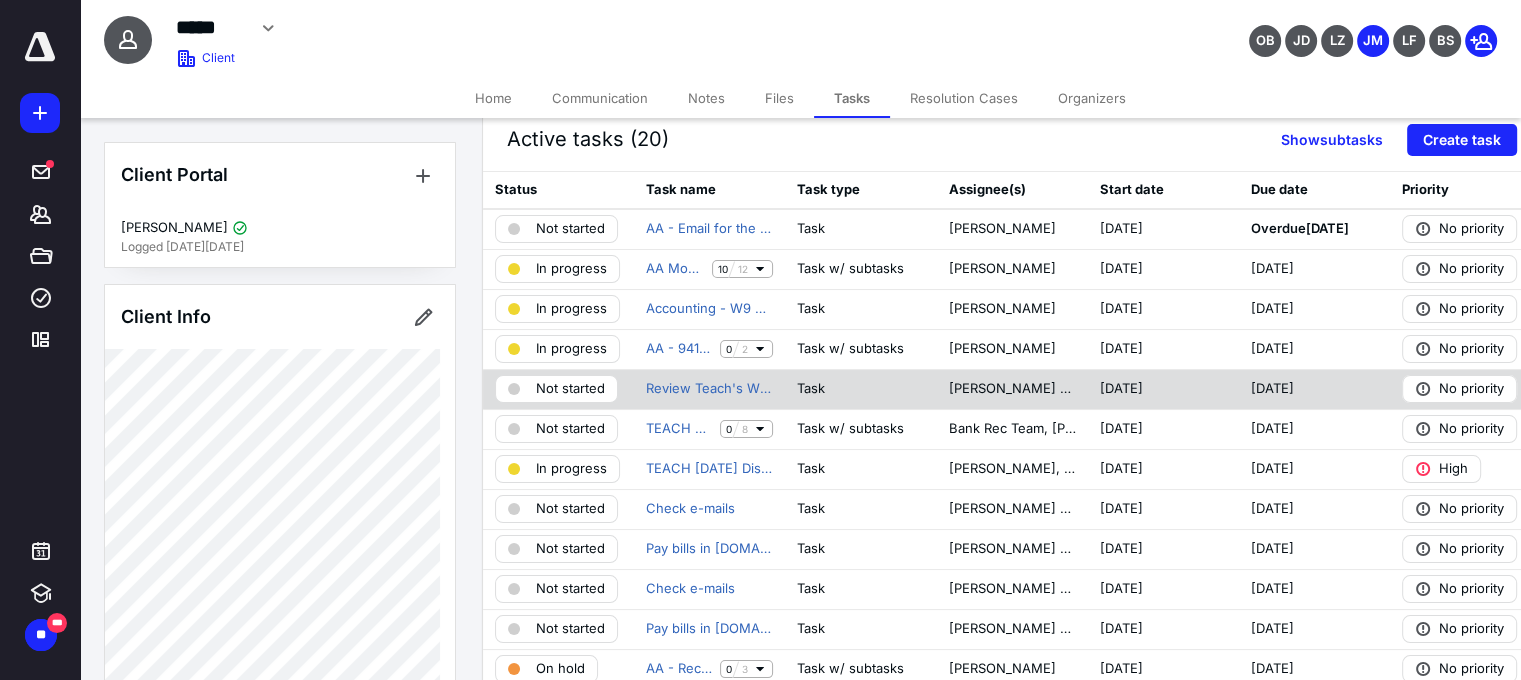scroll, scrollTop: 0, scrollLeft: 0, axis: both 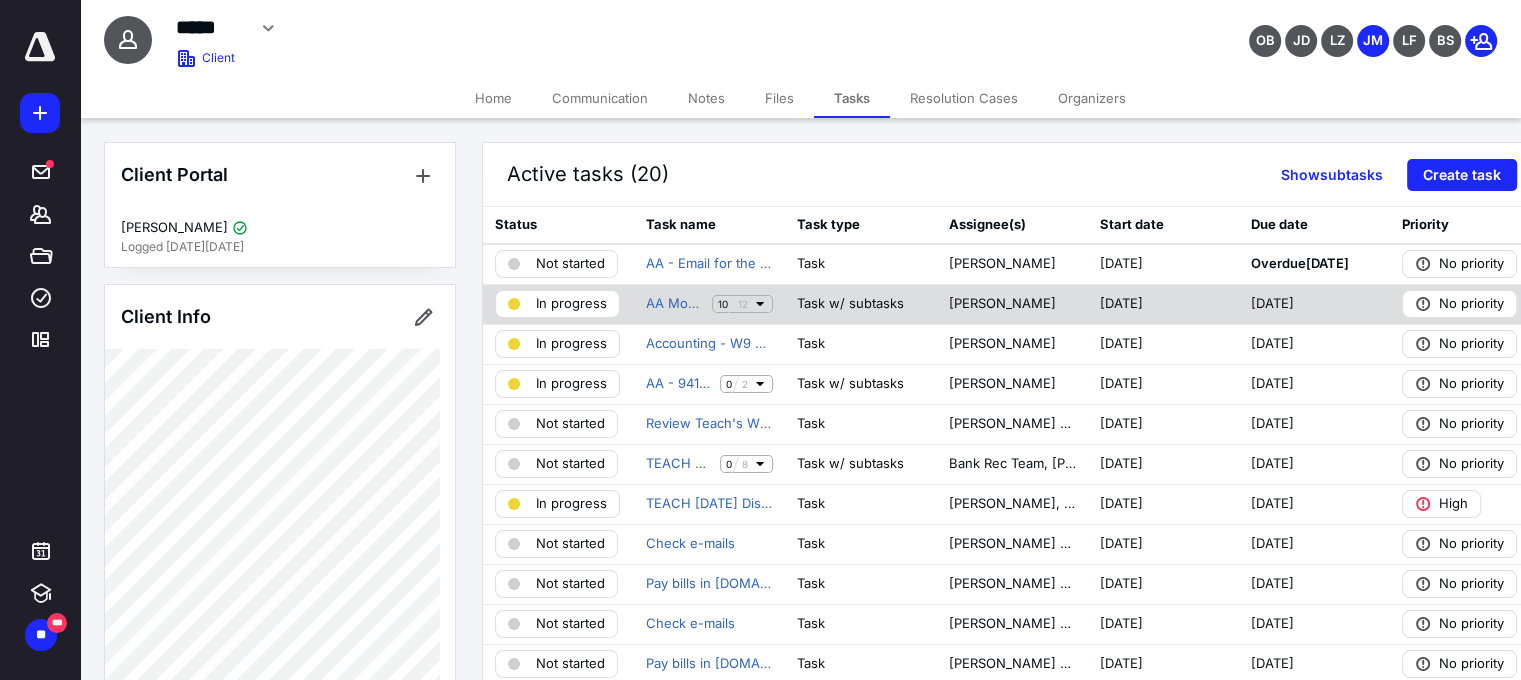 click 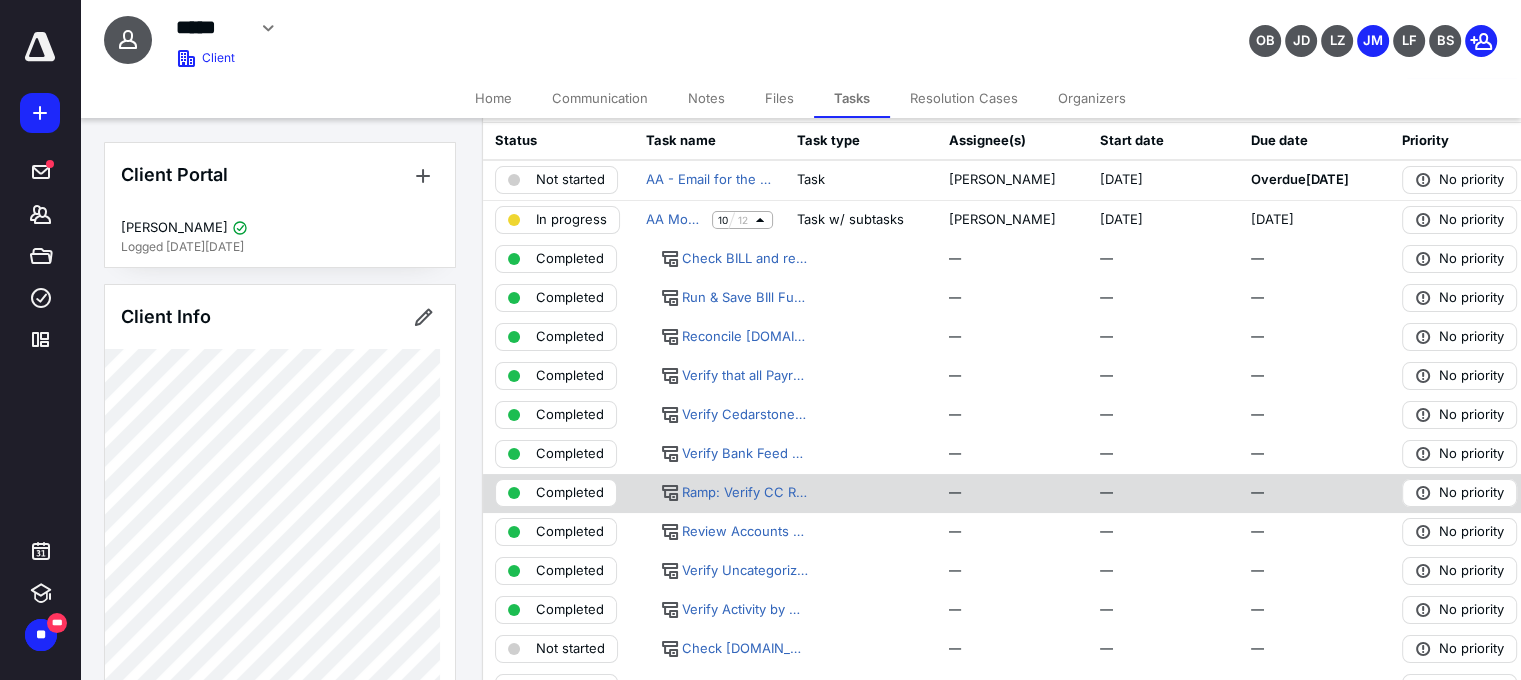 scroll, scrollTop: 0, scrollLeft: 0, axis: both 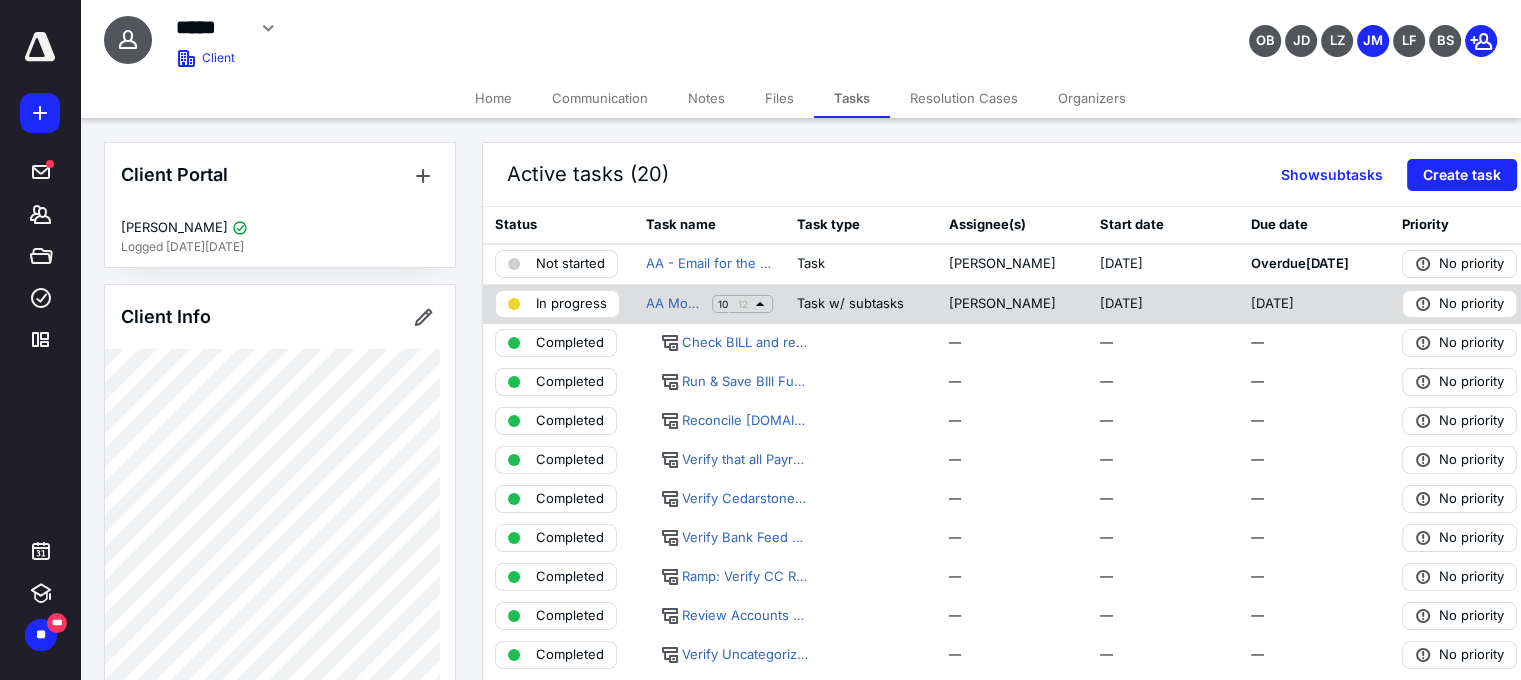 click 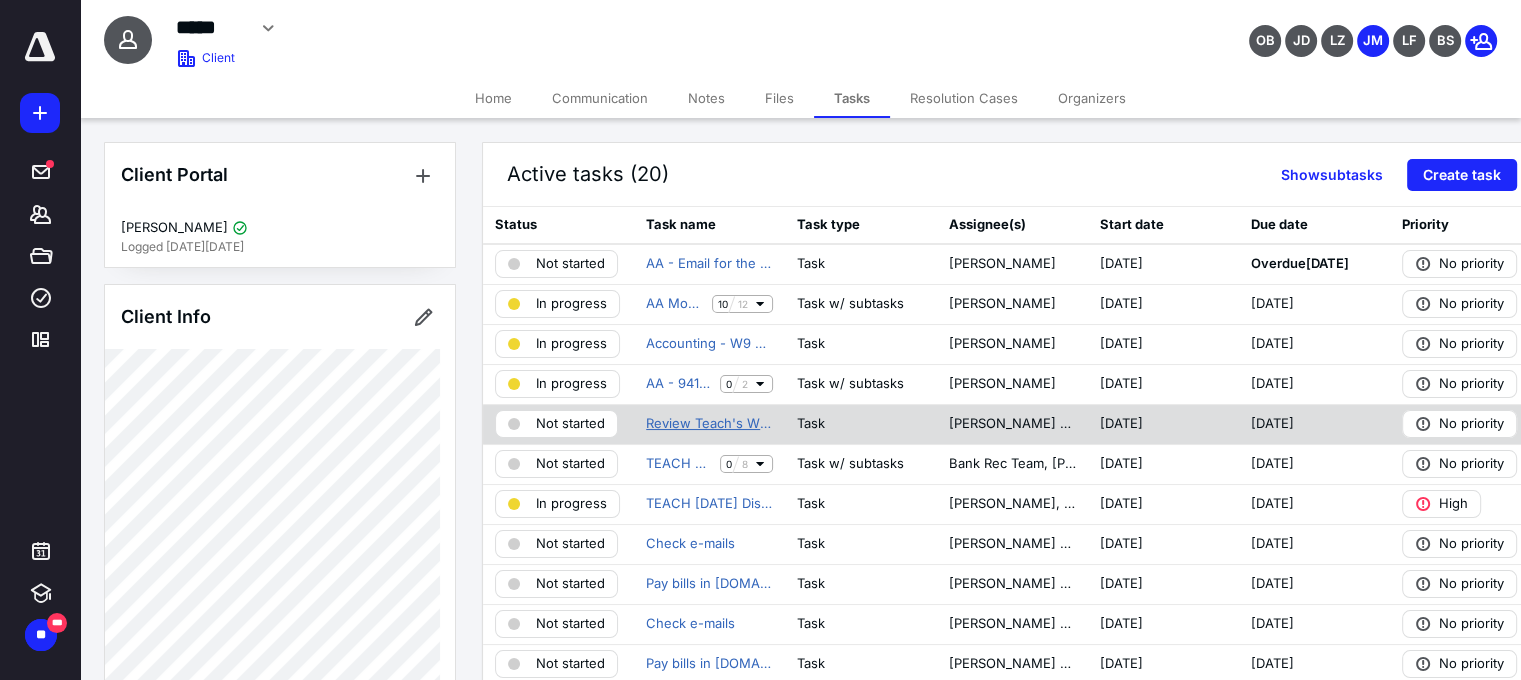 scroll, scrollTop: 100, scrollLeft: 0, axis: vertical 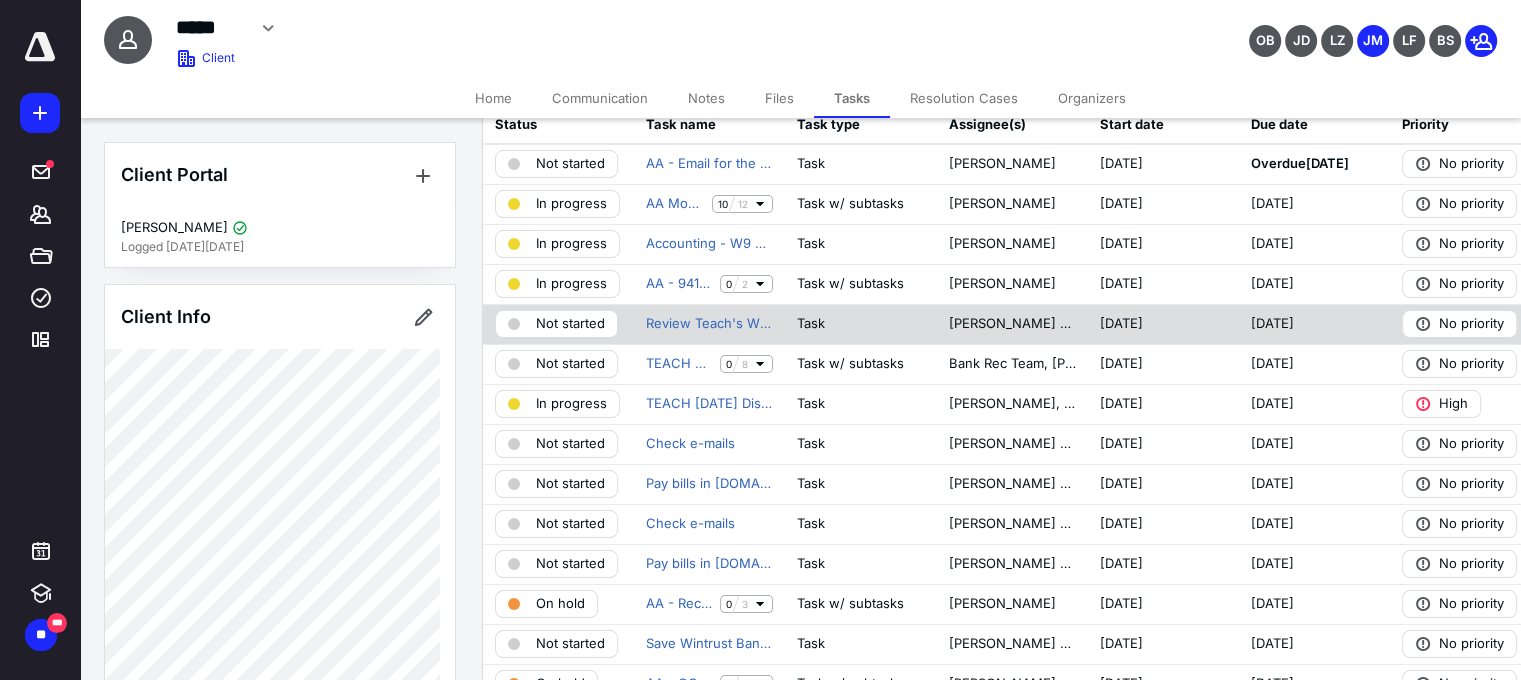 click on "Not started" at bounding box center [570, 324] 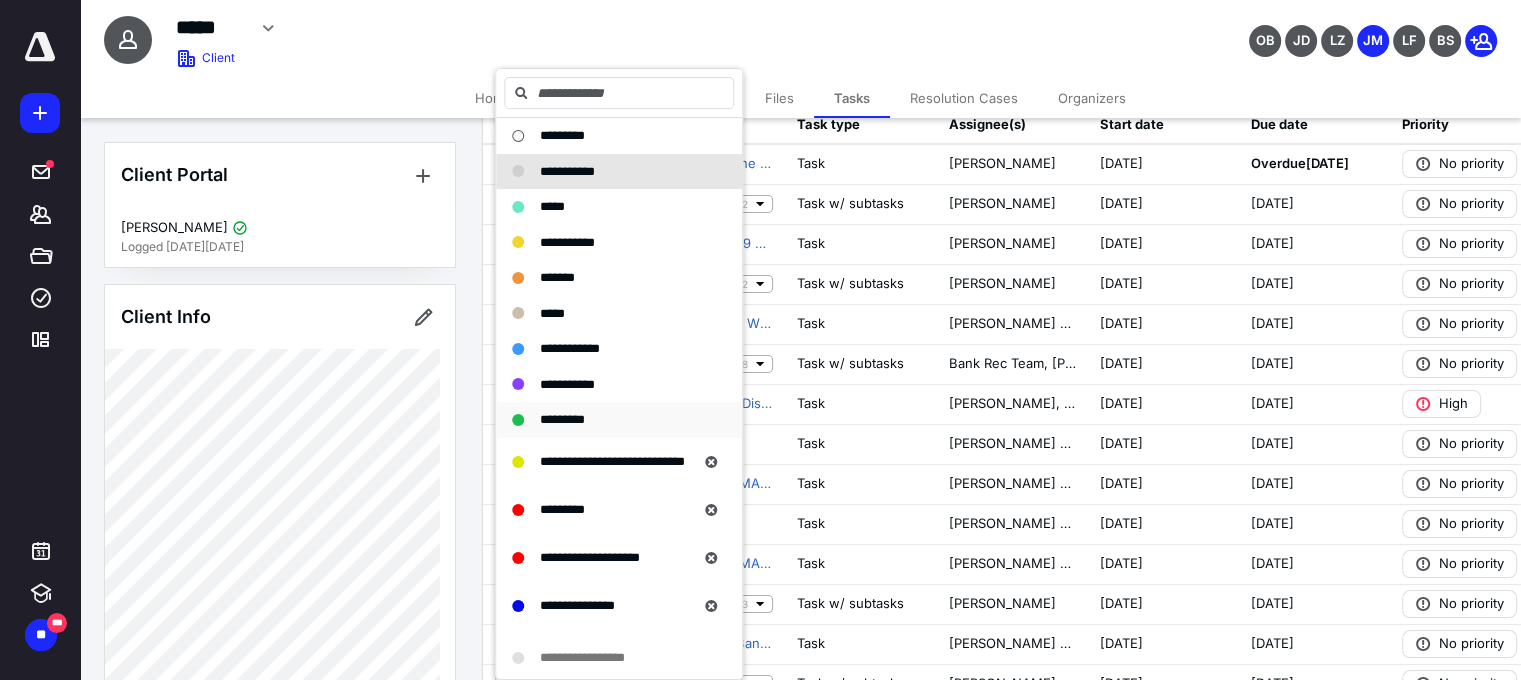 click on "*********" at bounding box center (562, 419) 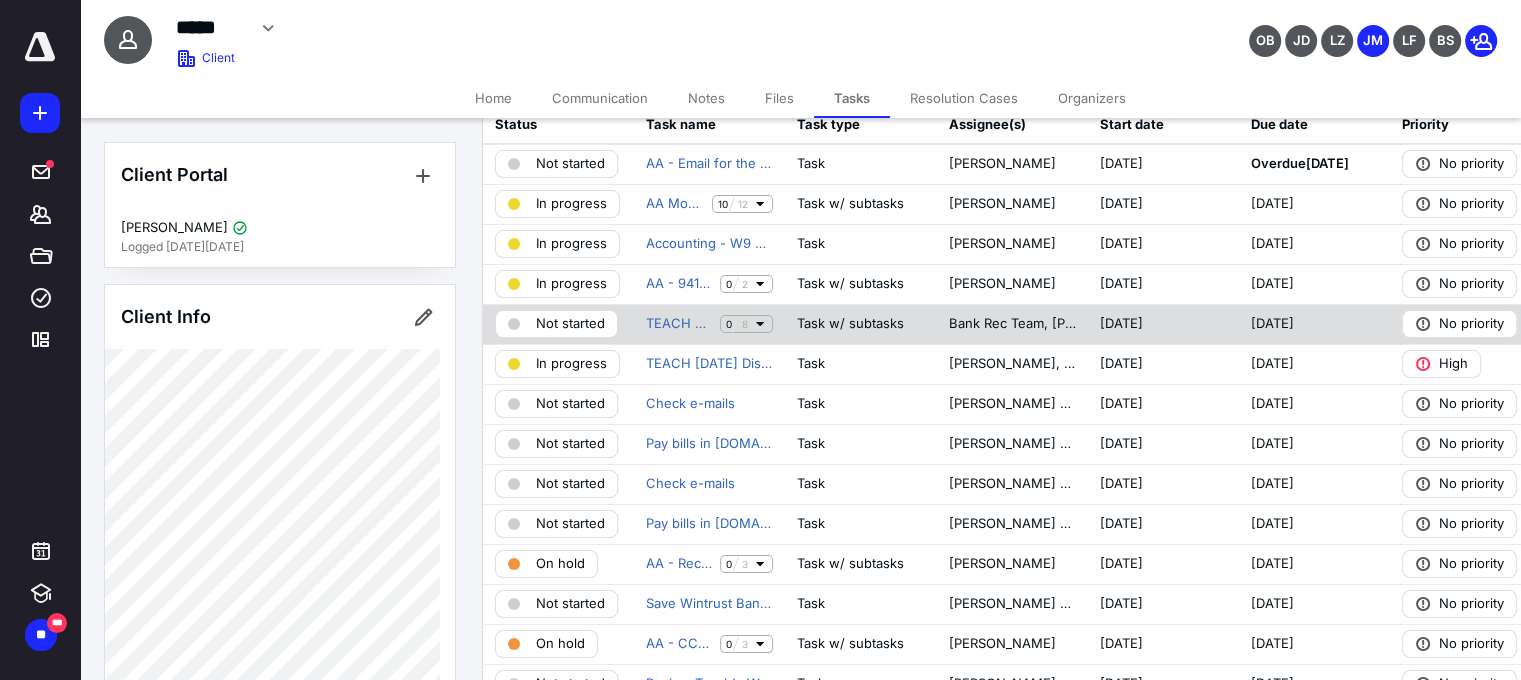 click 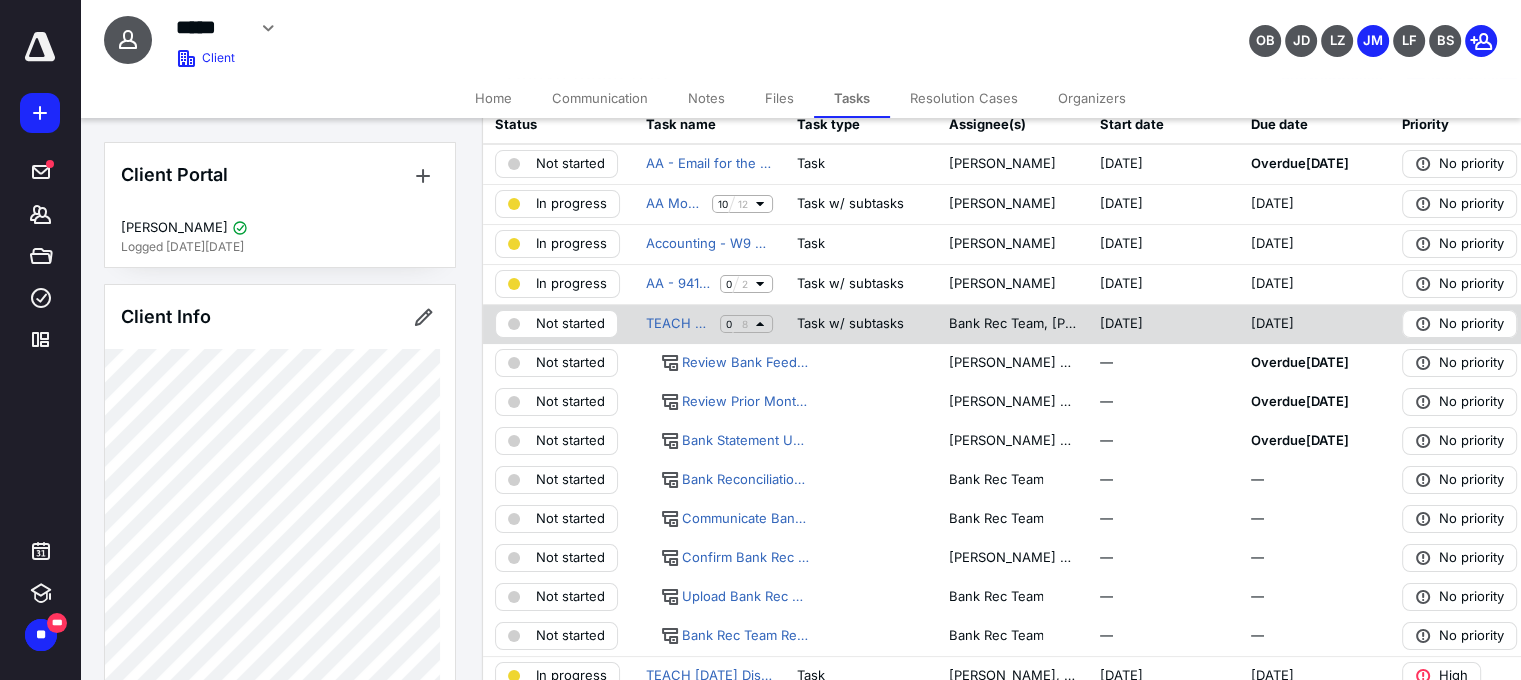 click on "Not started" at bounding box center (570, 324) 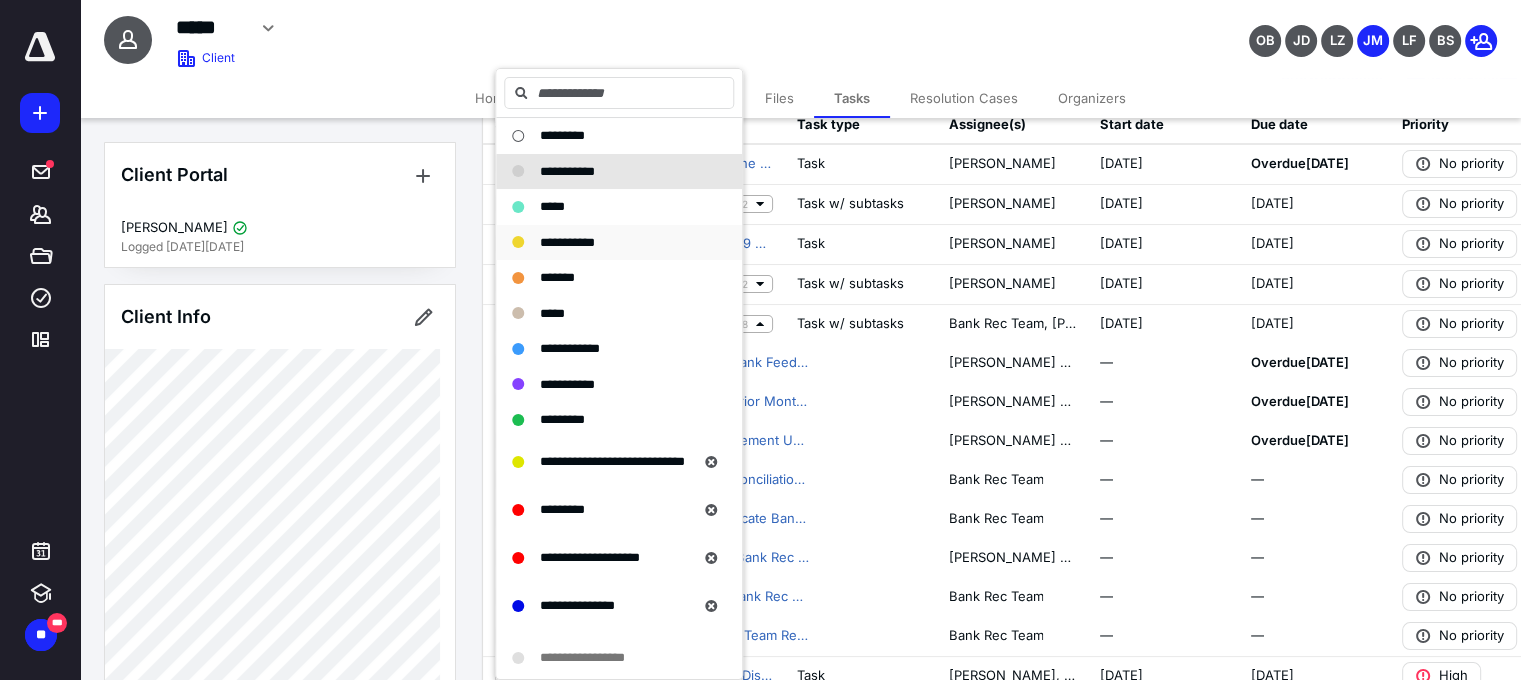 click on "**********" at bounding box center (567, 242) 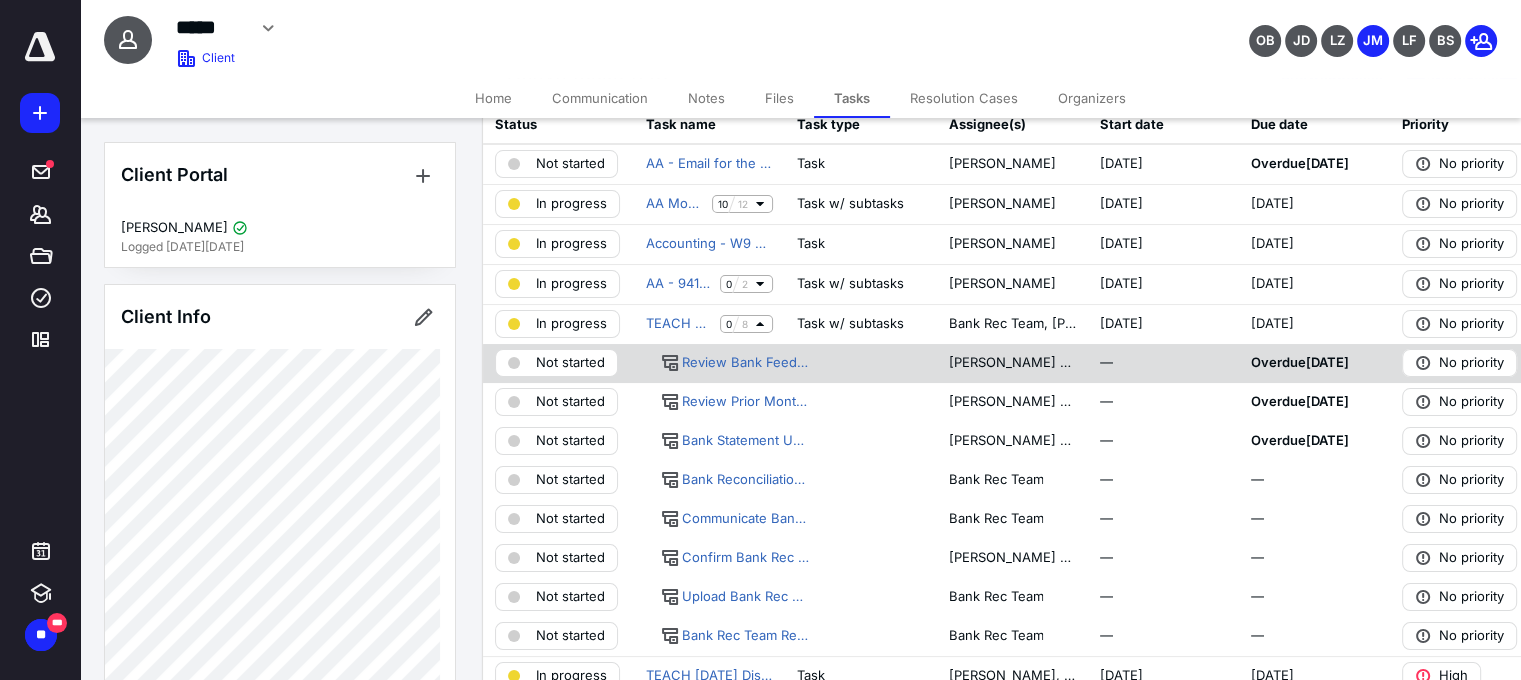 click on "Not started" at bounding box center [570, 363] 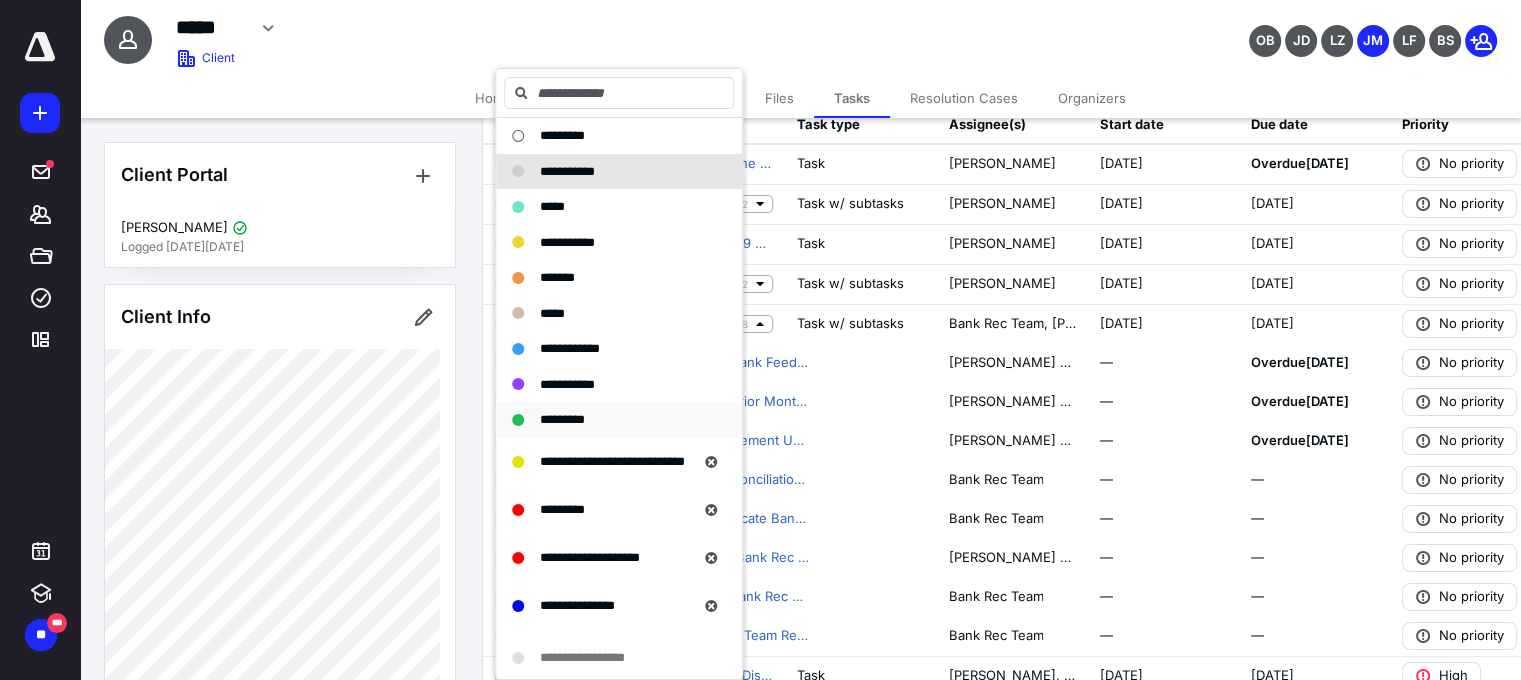 click on "*********" at bounding box center [562, 419] 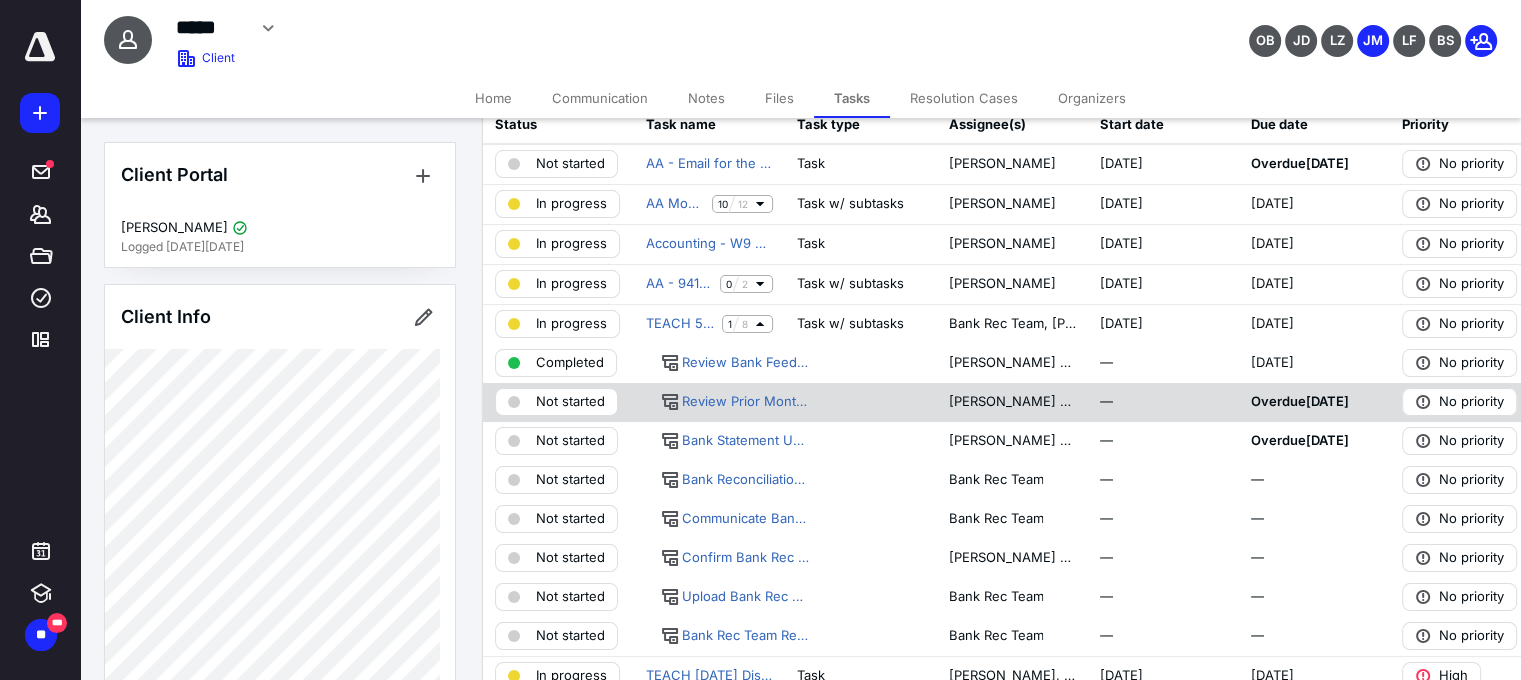 click on "Not started" at bounding box center (570, 402) 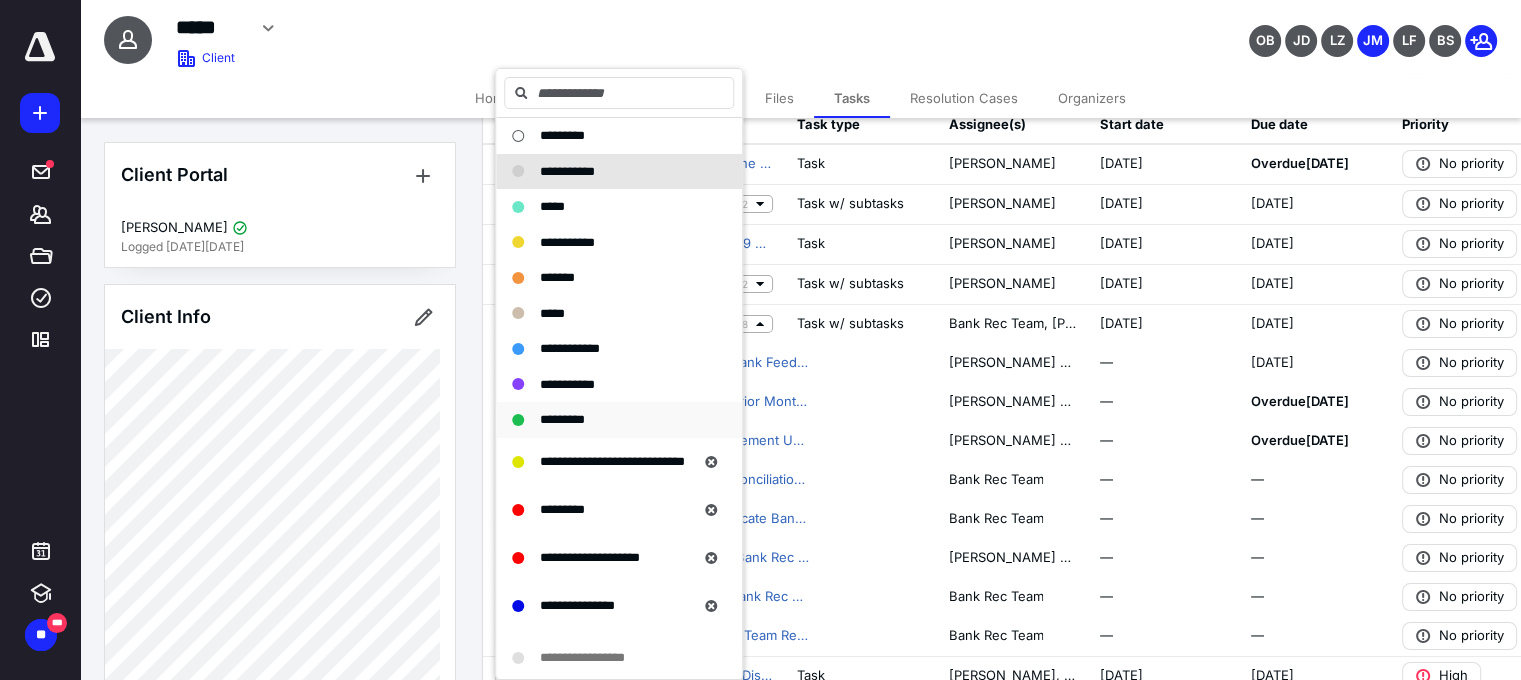 click on "*********" at bounding box center [562, 419] 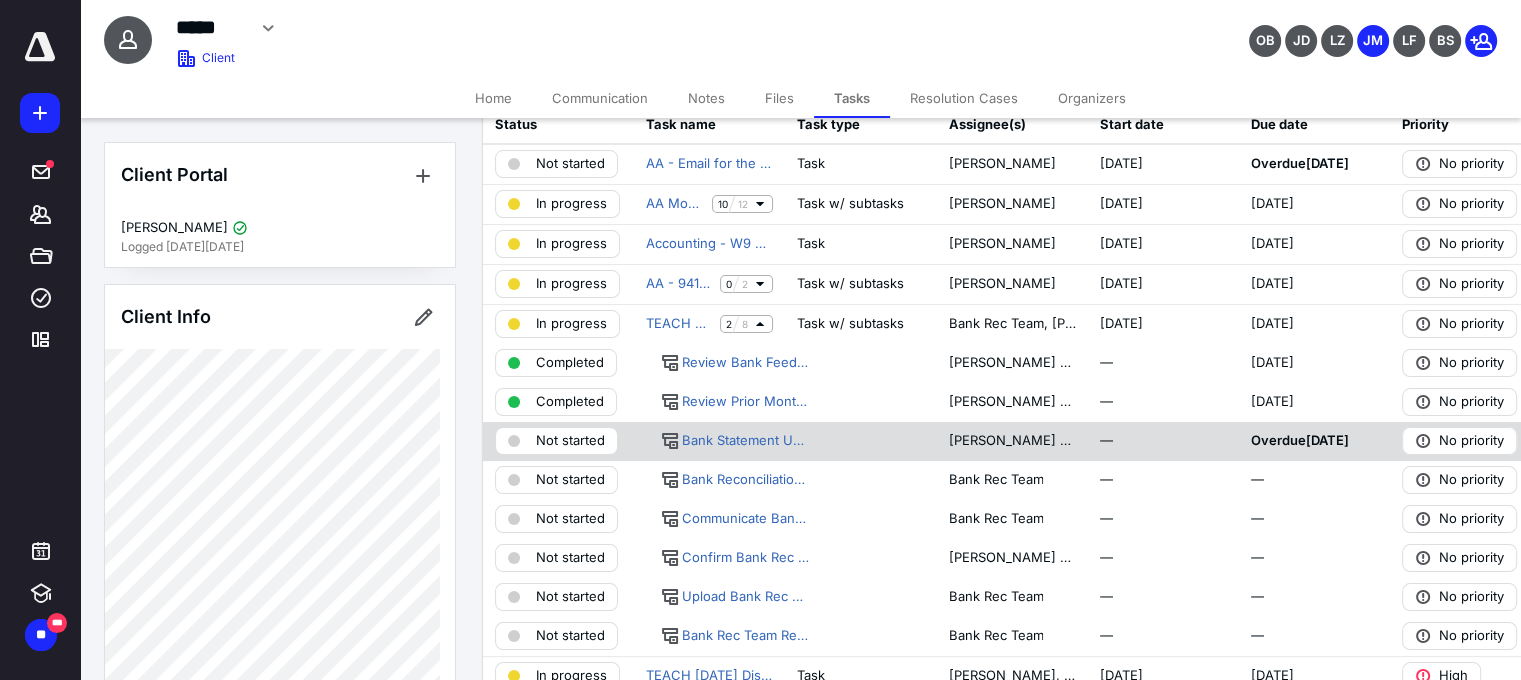 click on "Not started" at bounding box center (570, 441) 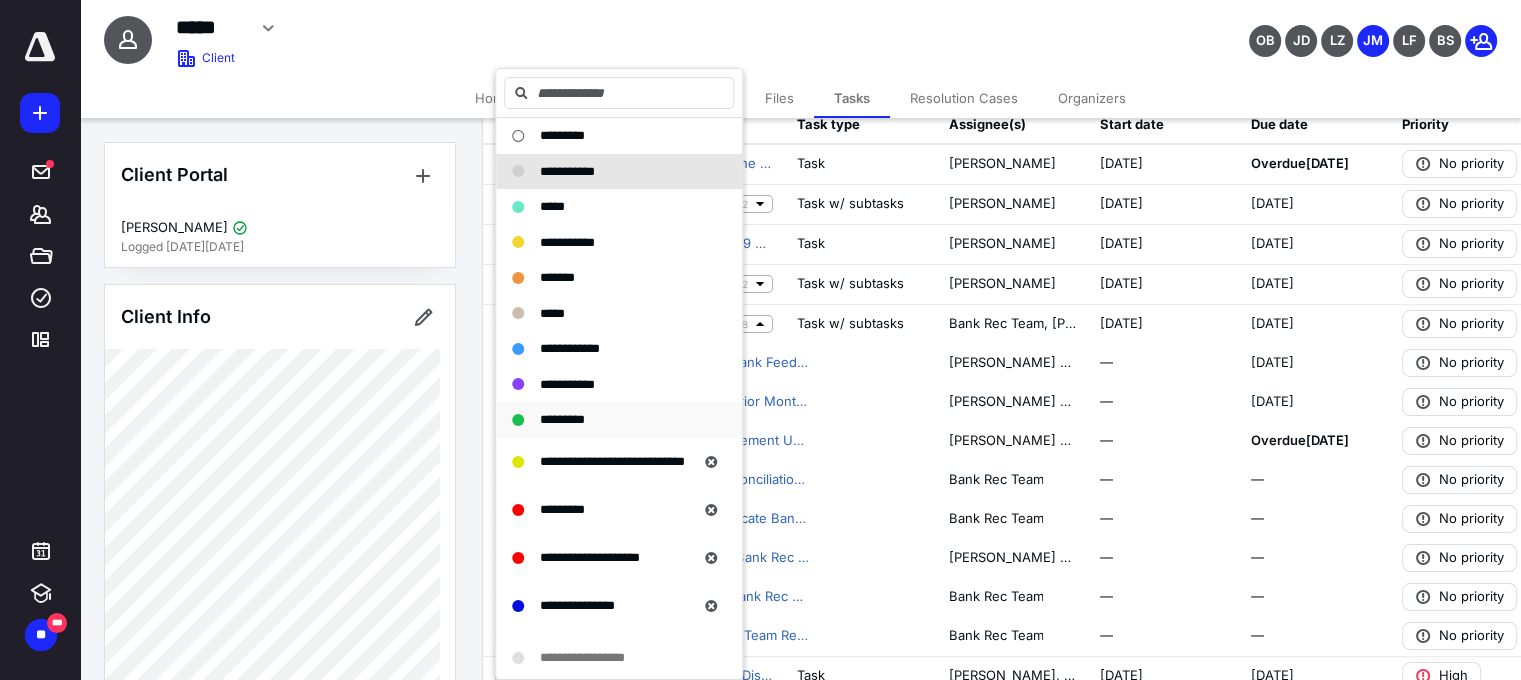 click on "*********" at bounding box center [562, 419] 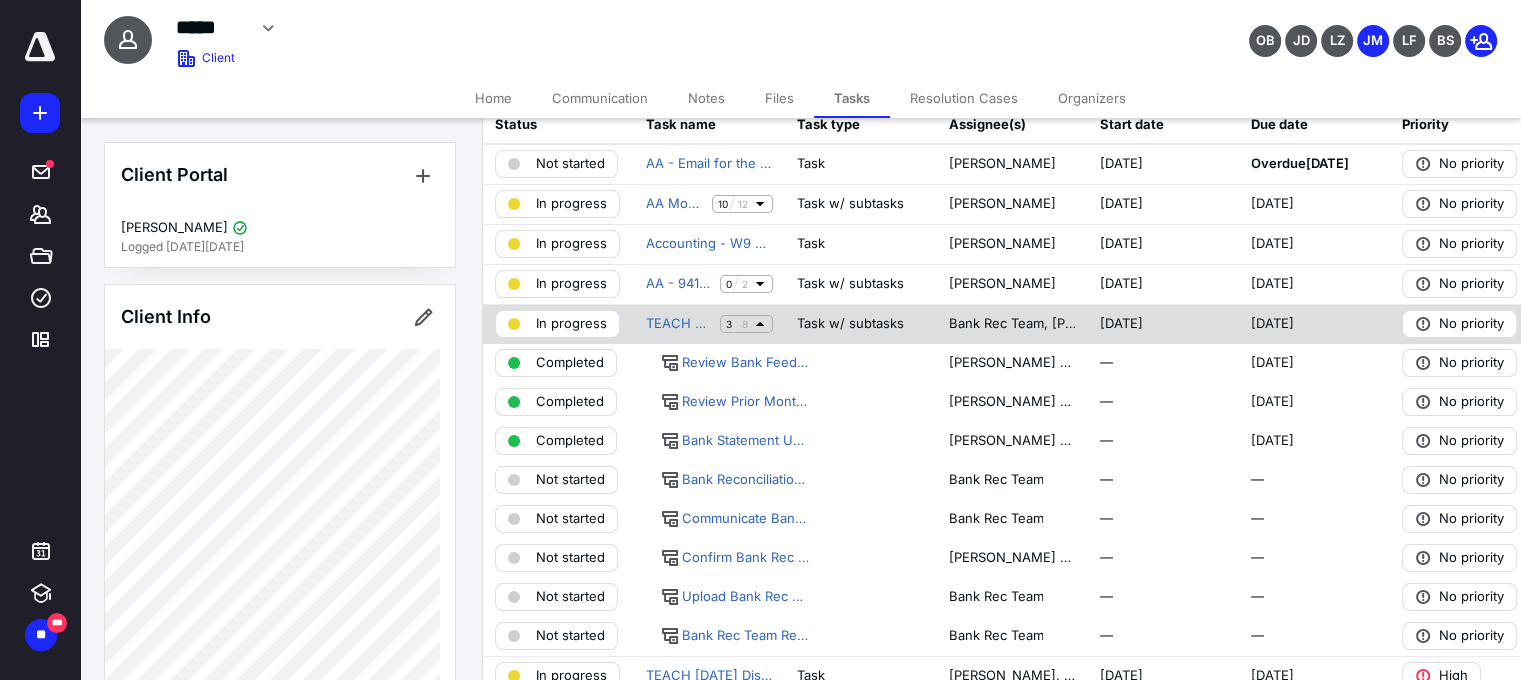 click 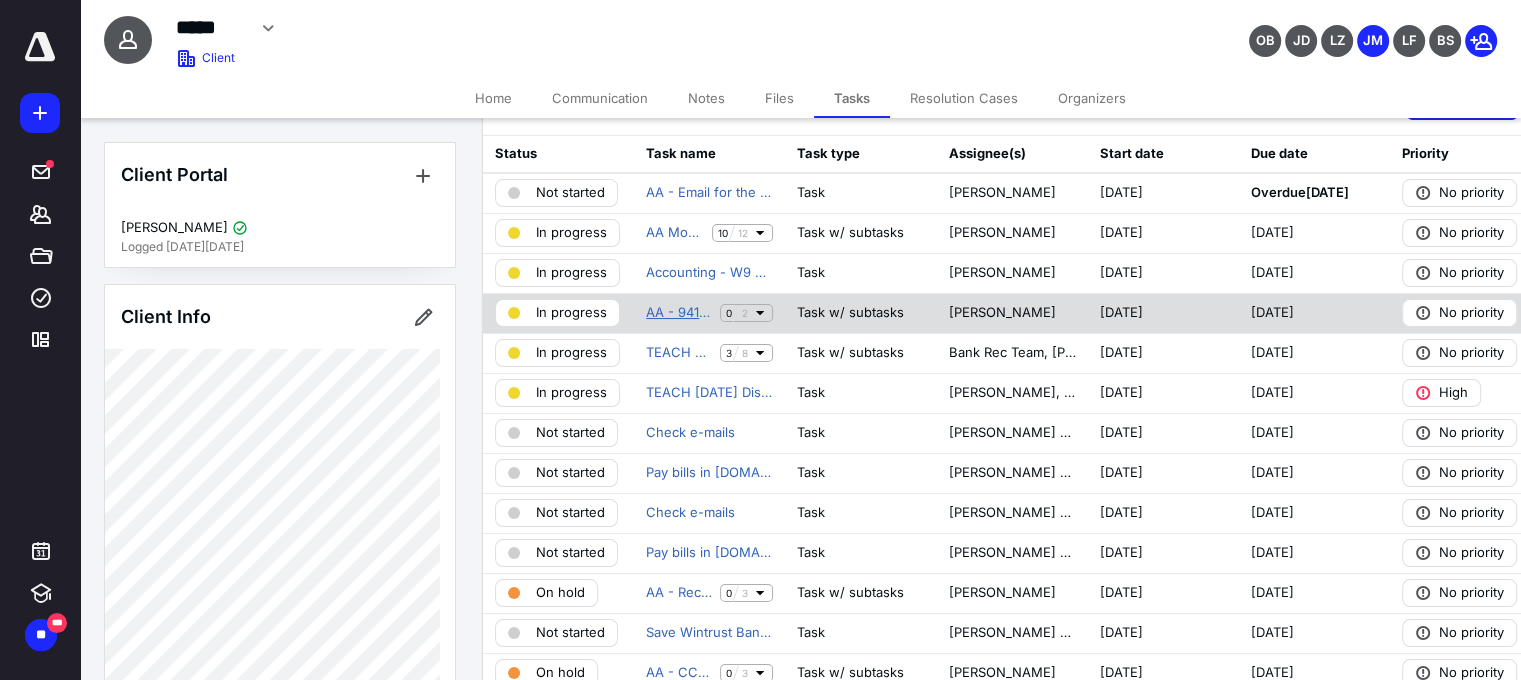 scroll, scrollTop: 0, scrollLeft: 0, axis: both 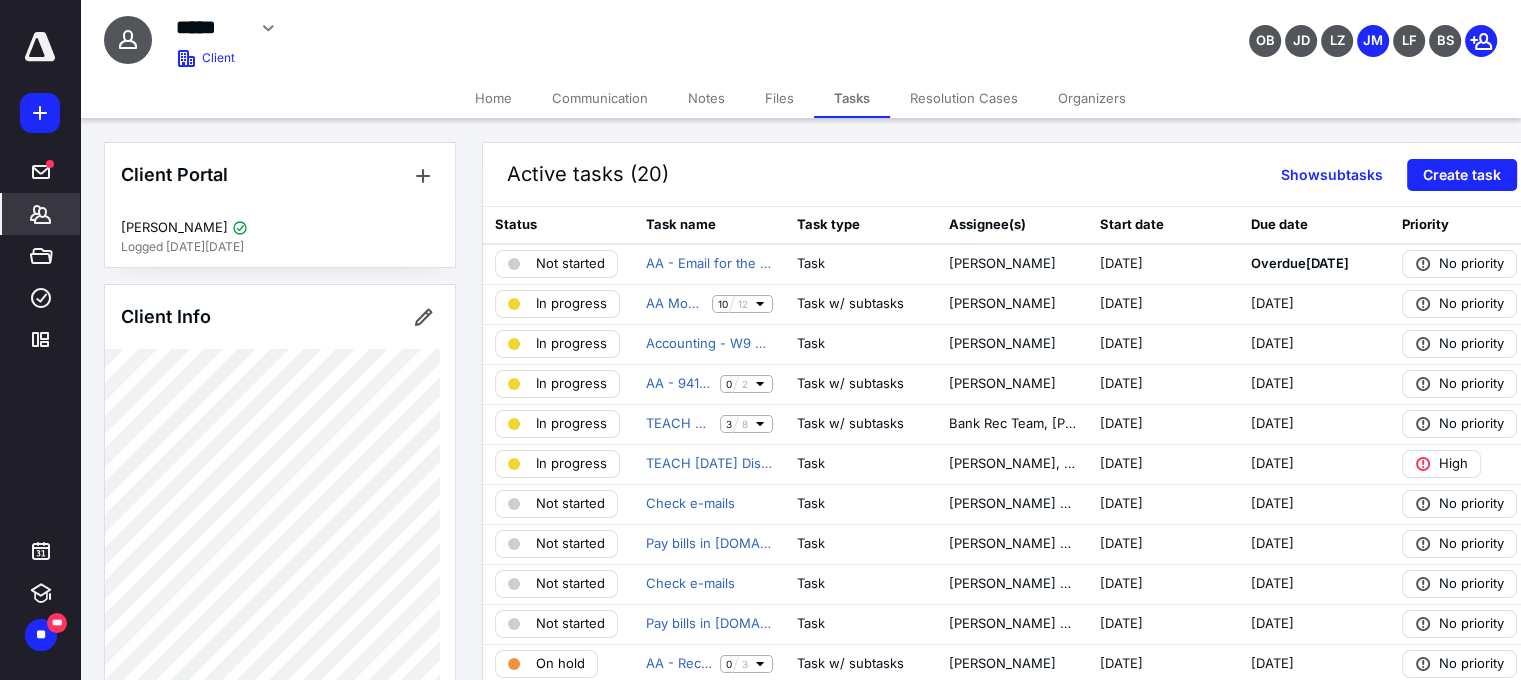 click 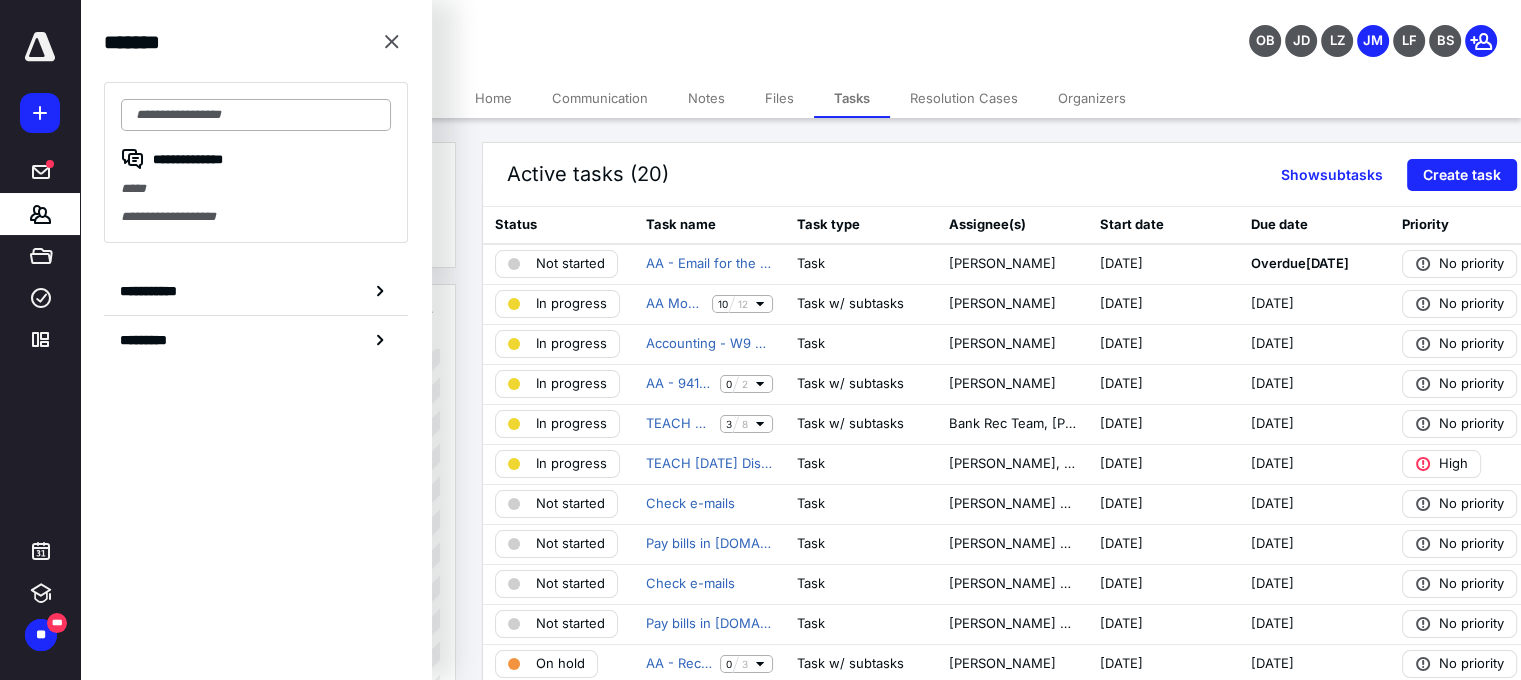 click at bounding box center [256, 115] 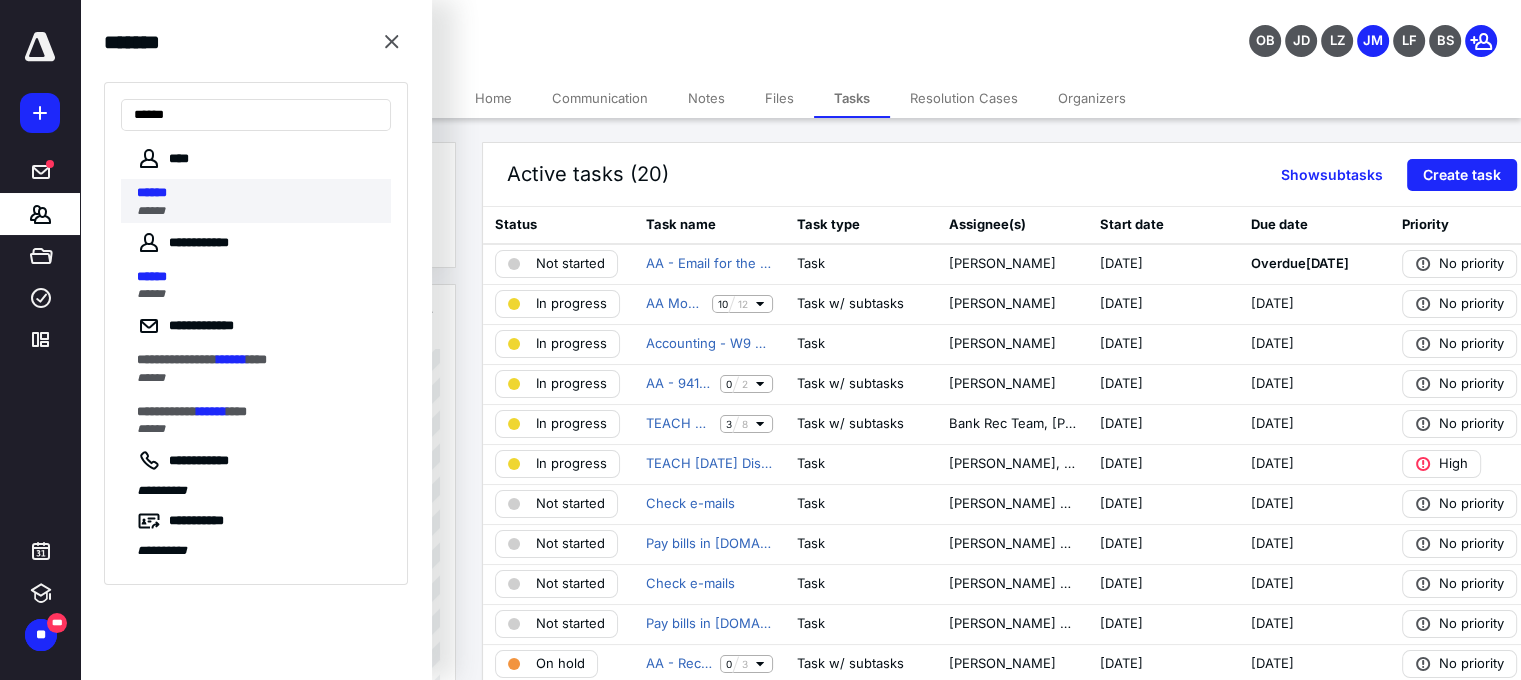 type on "******" 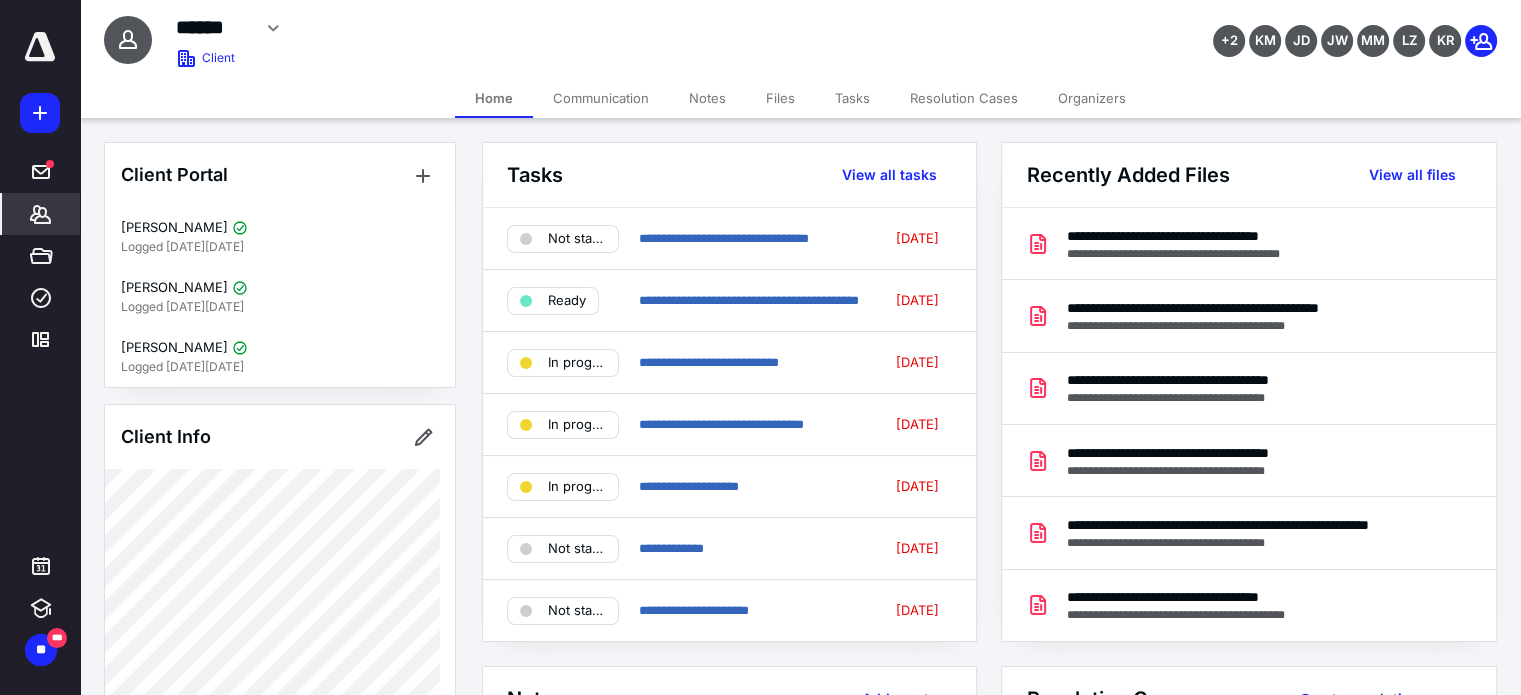 click on "Tasks" at bounding box center (852, 98) 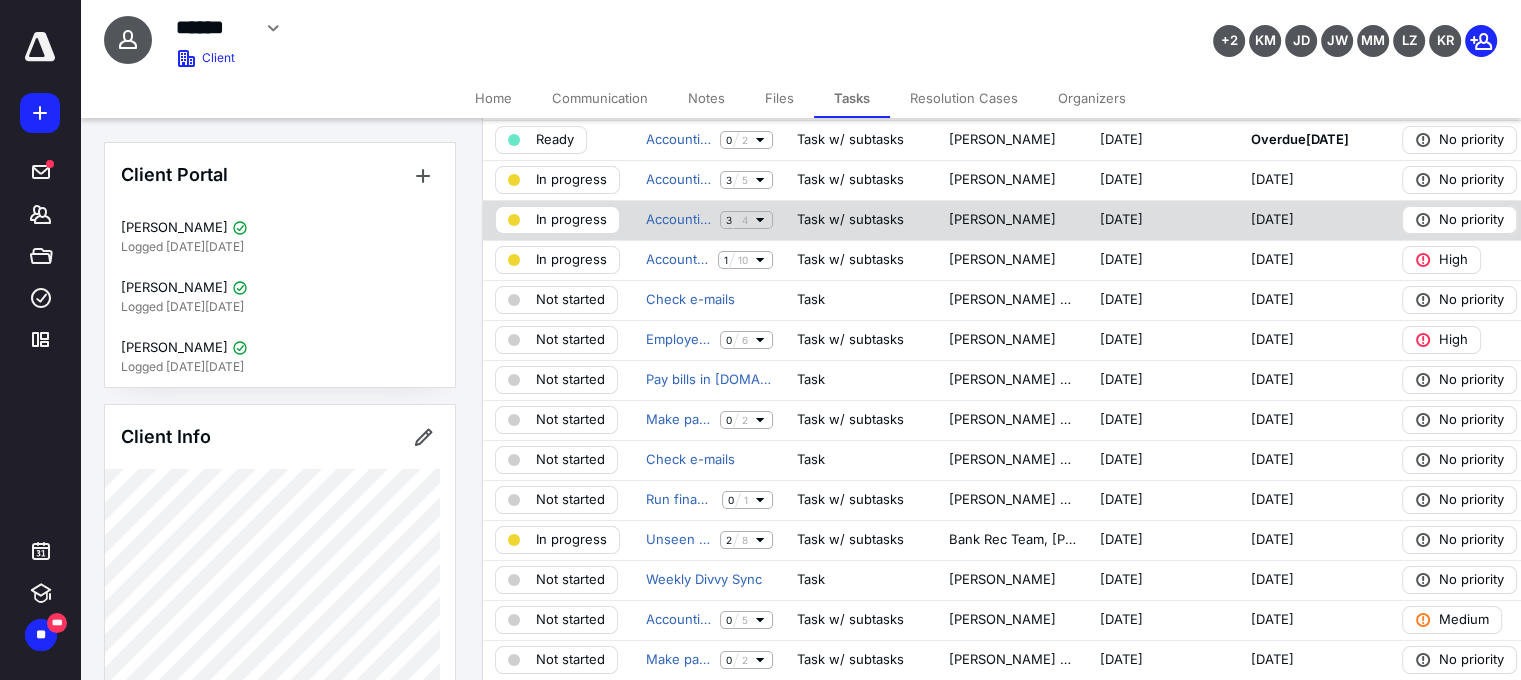scroll, scrollTop: 200, scrollLeft: 0, axis: vertical 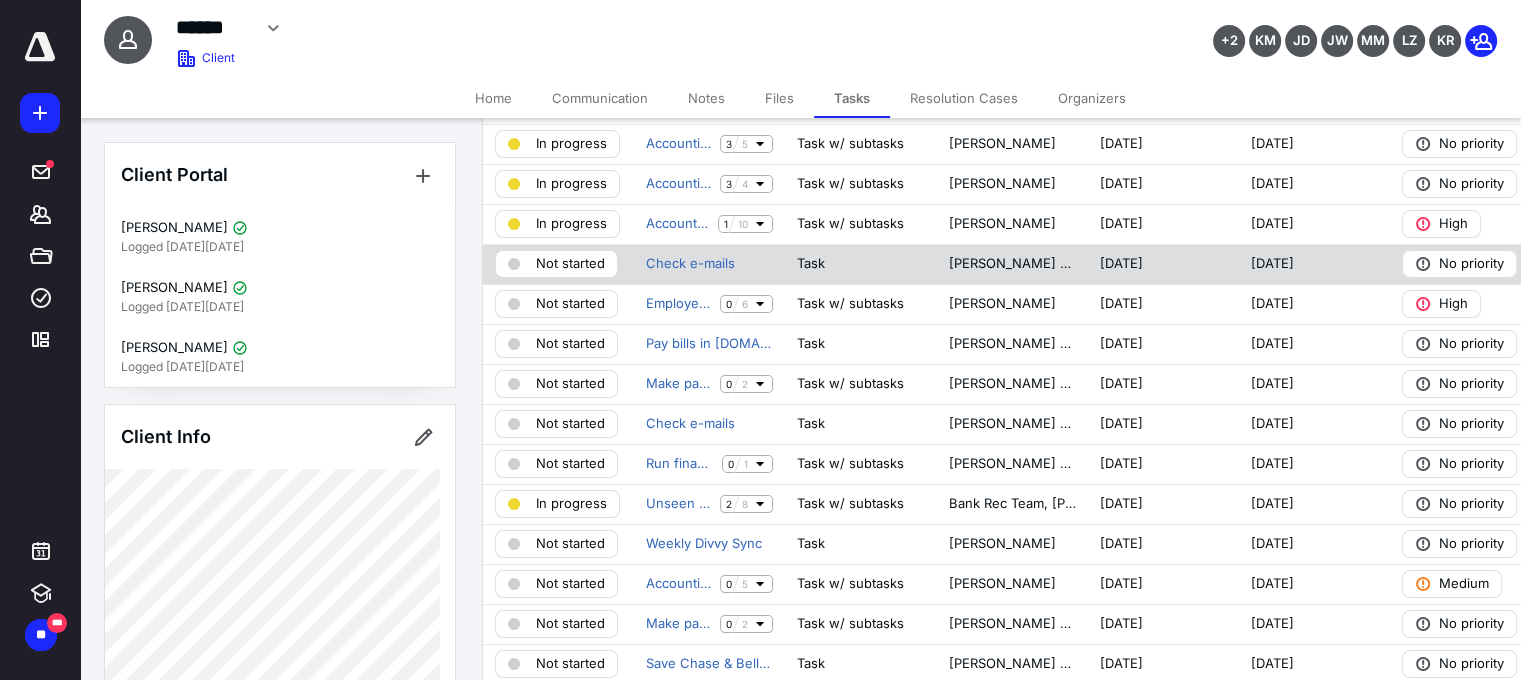 click on "Not started" at bounding box center (570, 264) 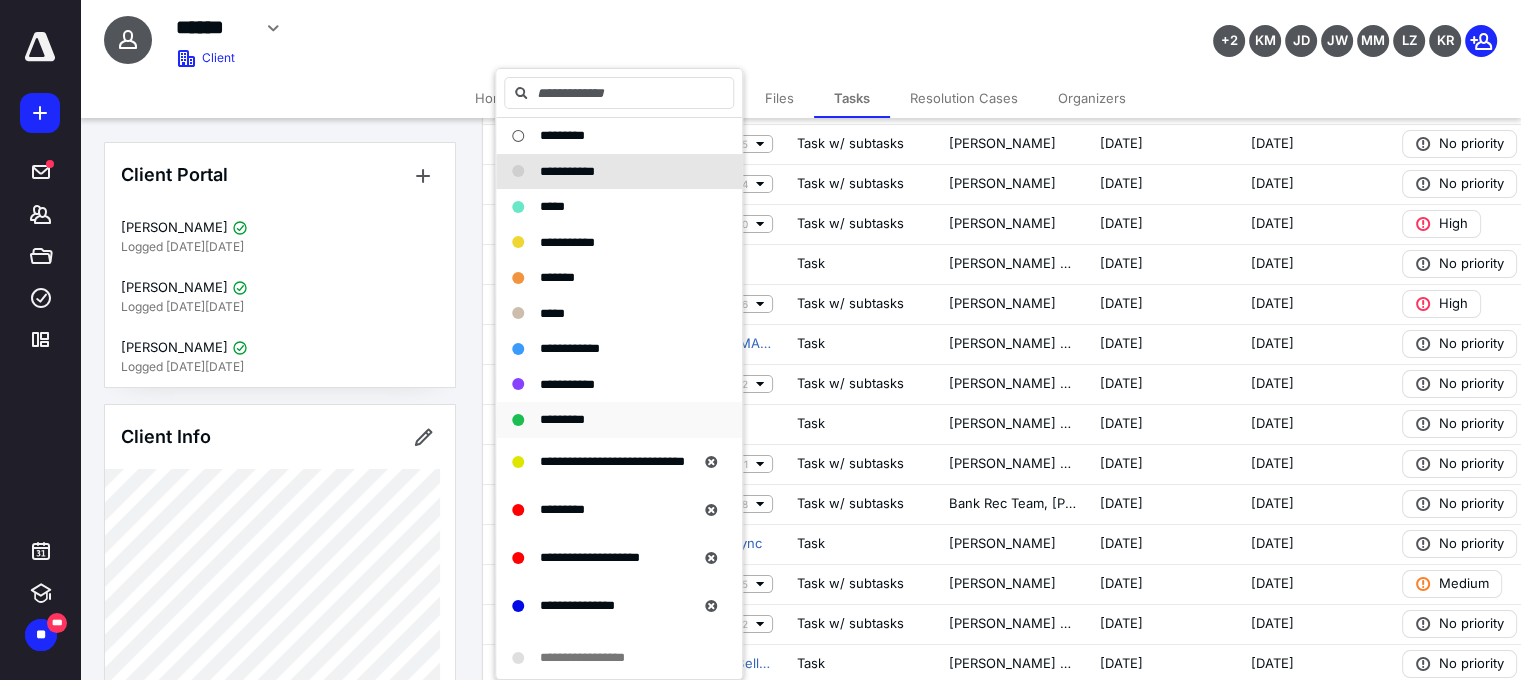 click on "*********" at bounding box center [619, 420] 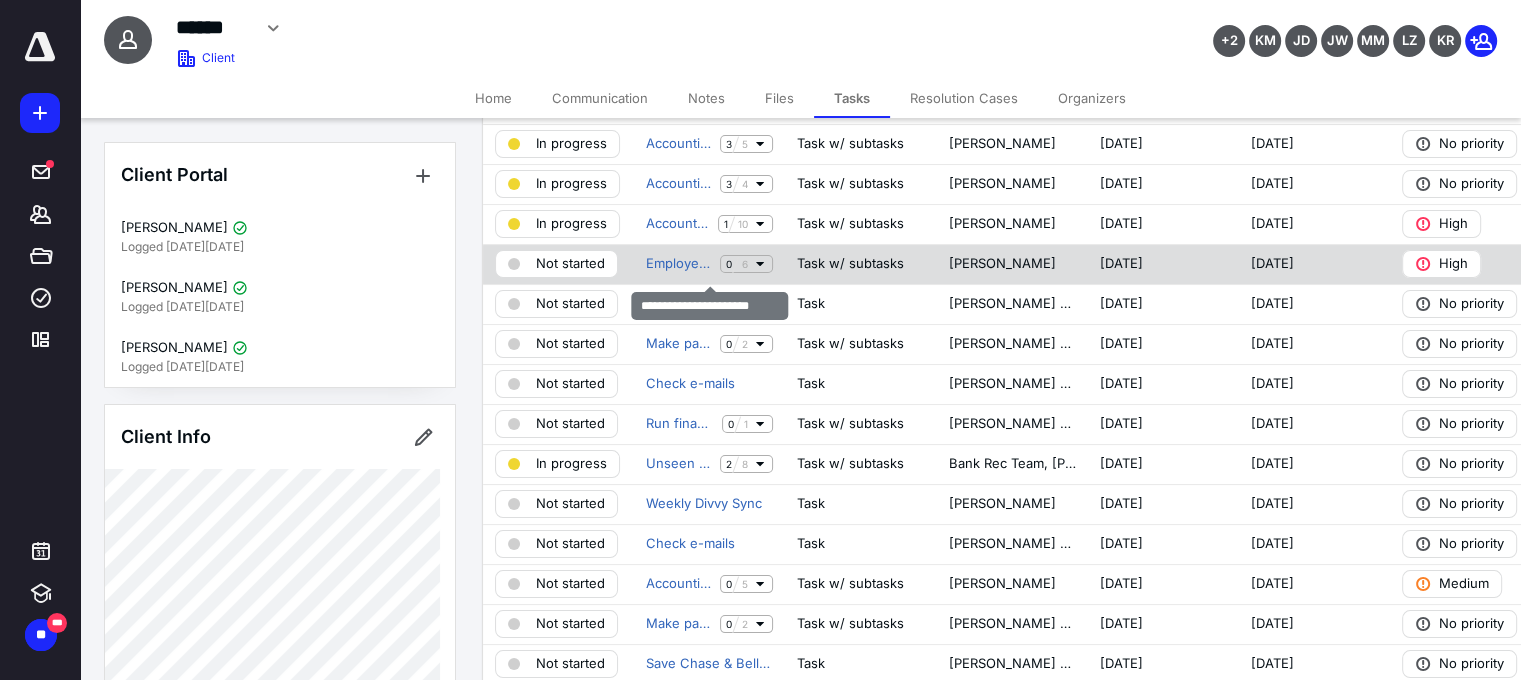 click 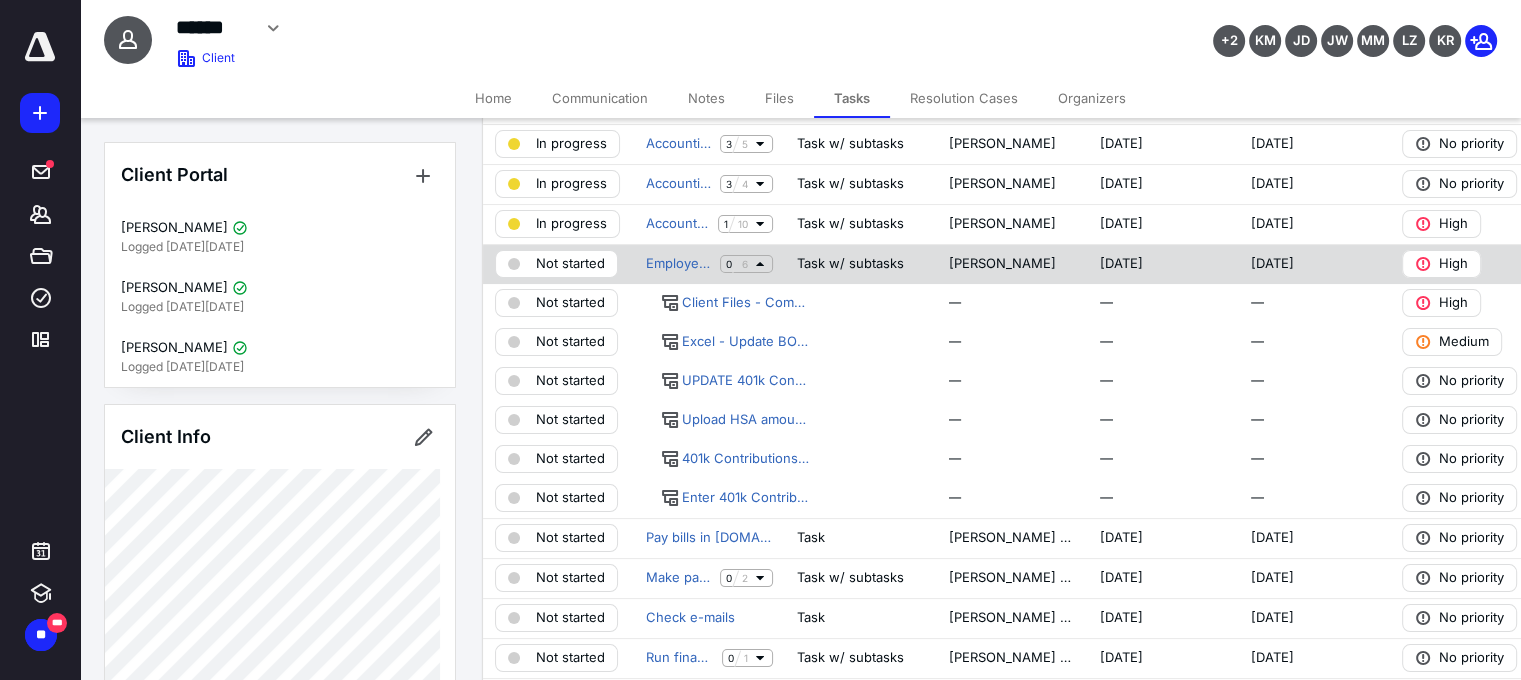 click 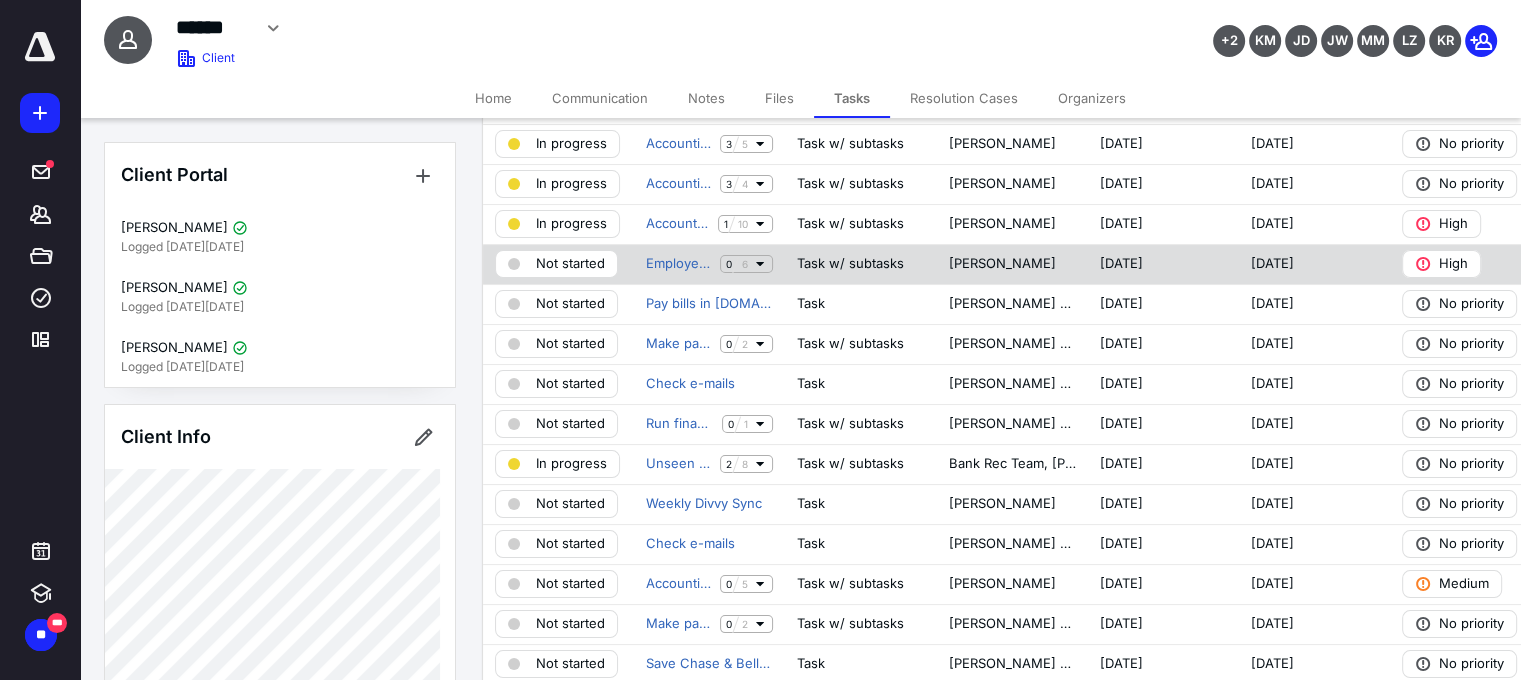click 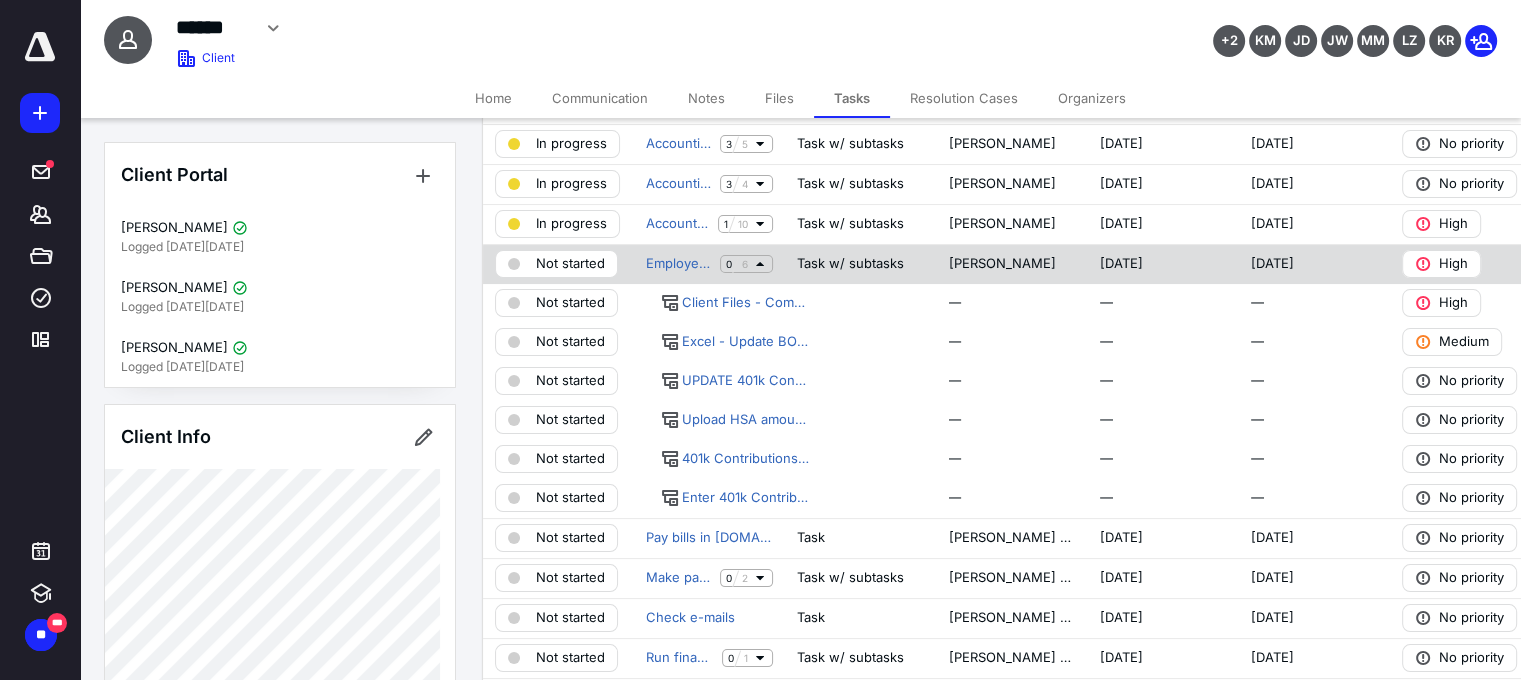 click 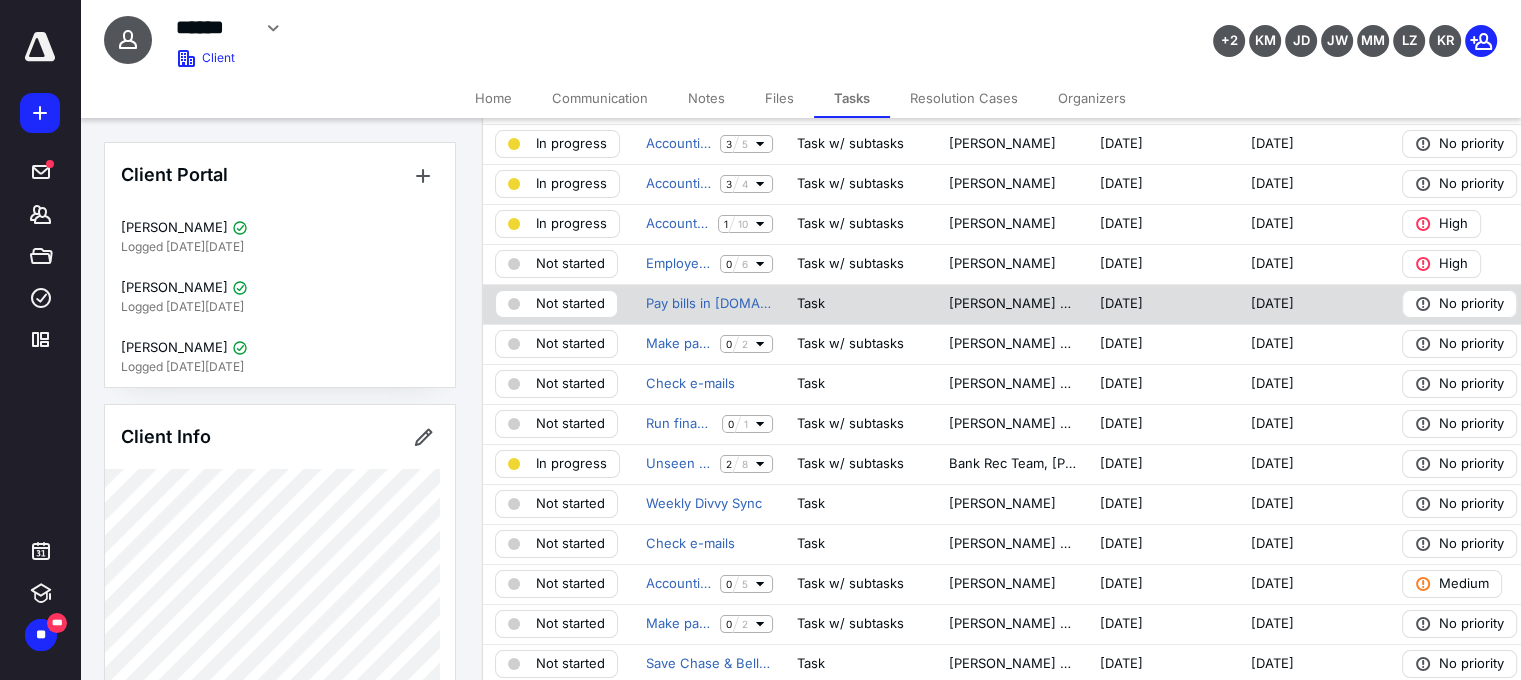 click on "Not started" at bounding box center (570, 304) 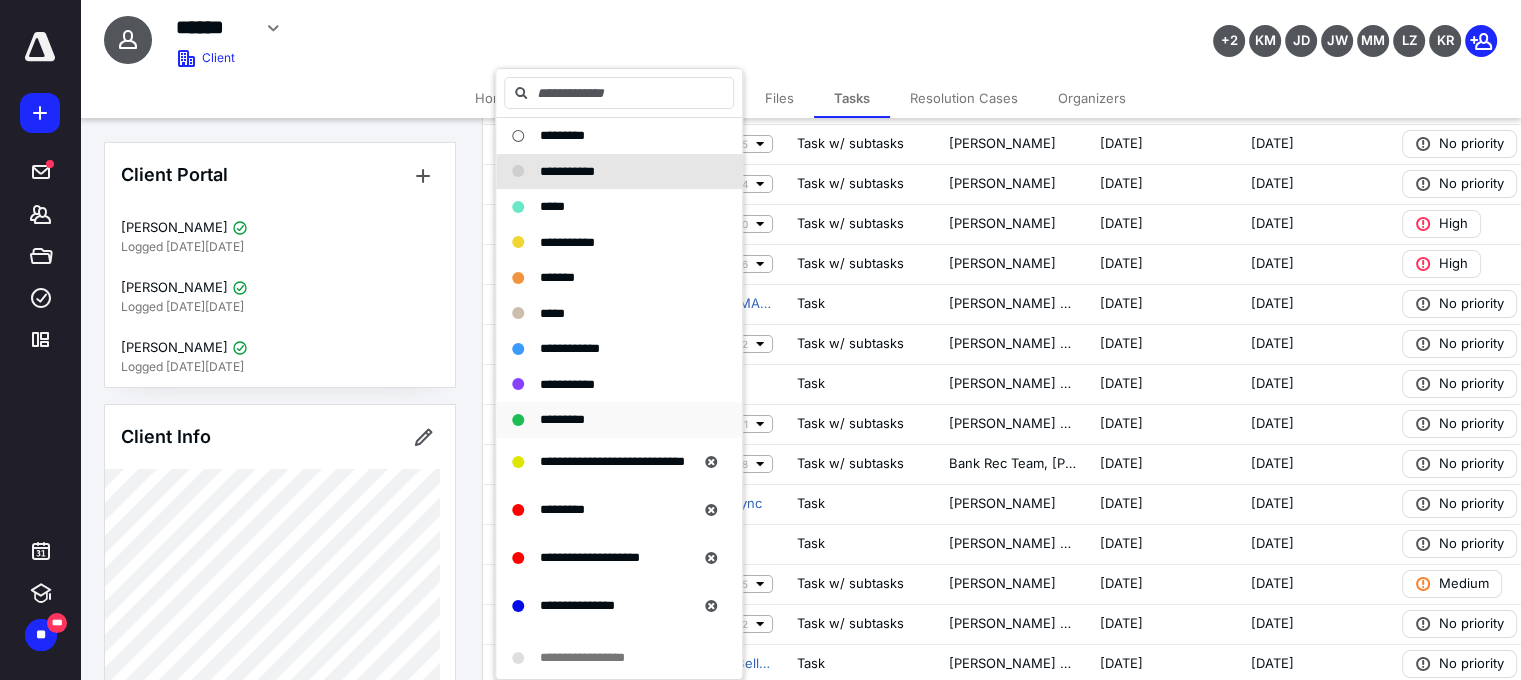 click on "*********" at bounding box center (562, 419) 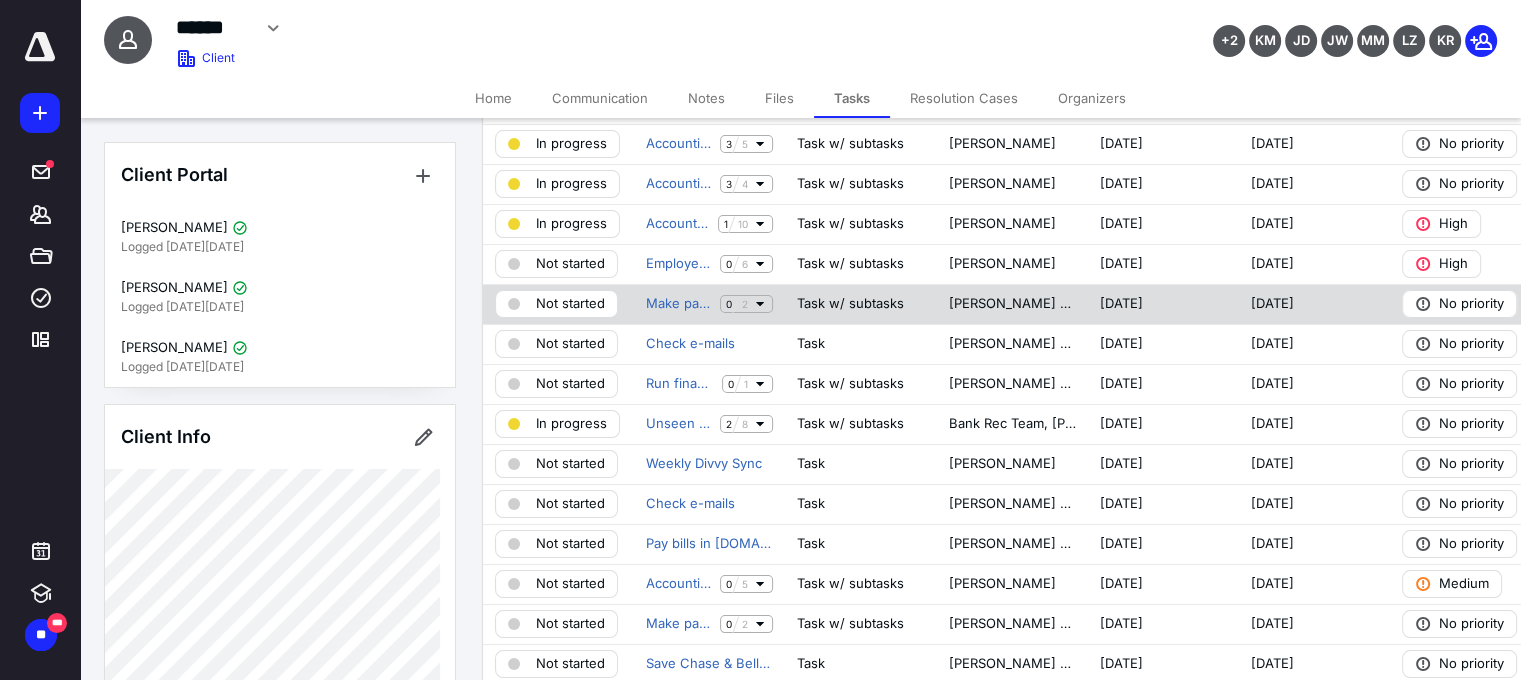 click 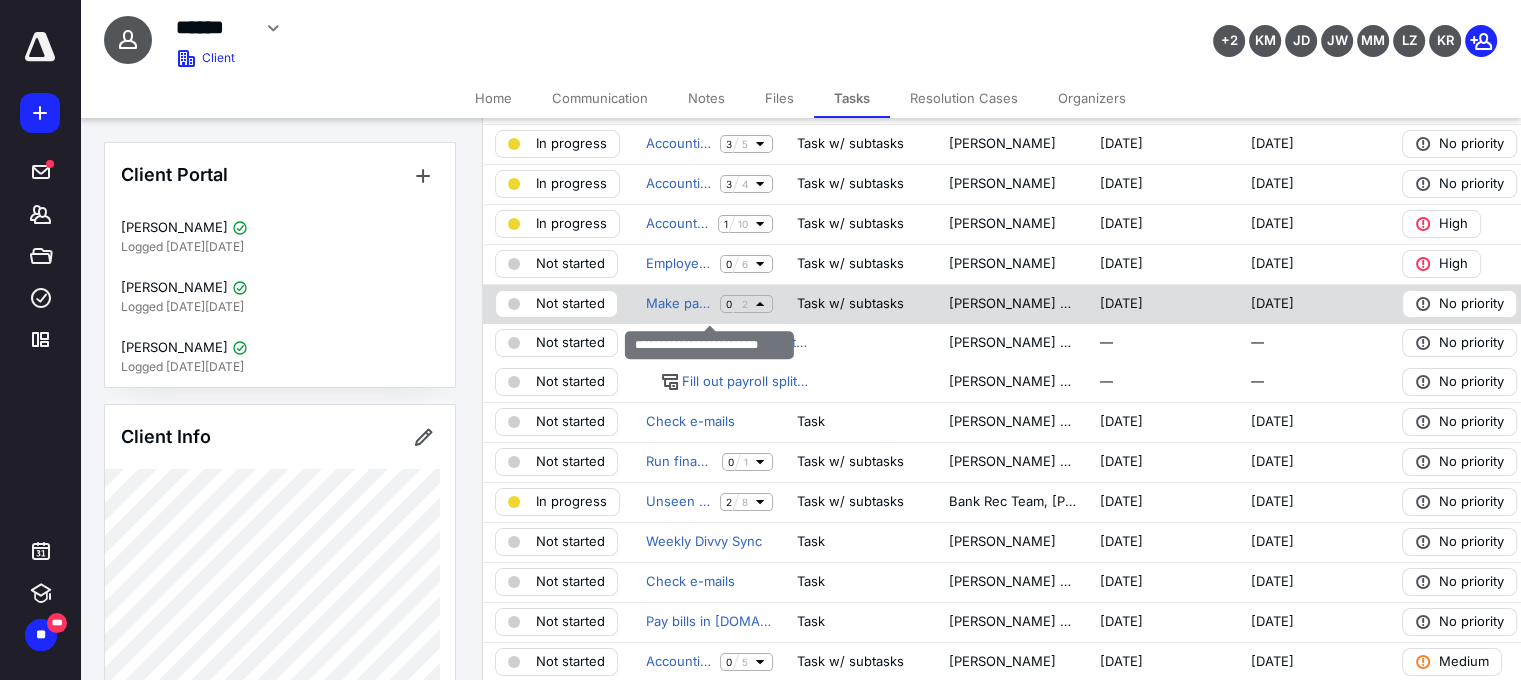 click 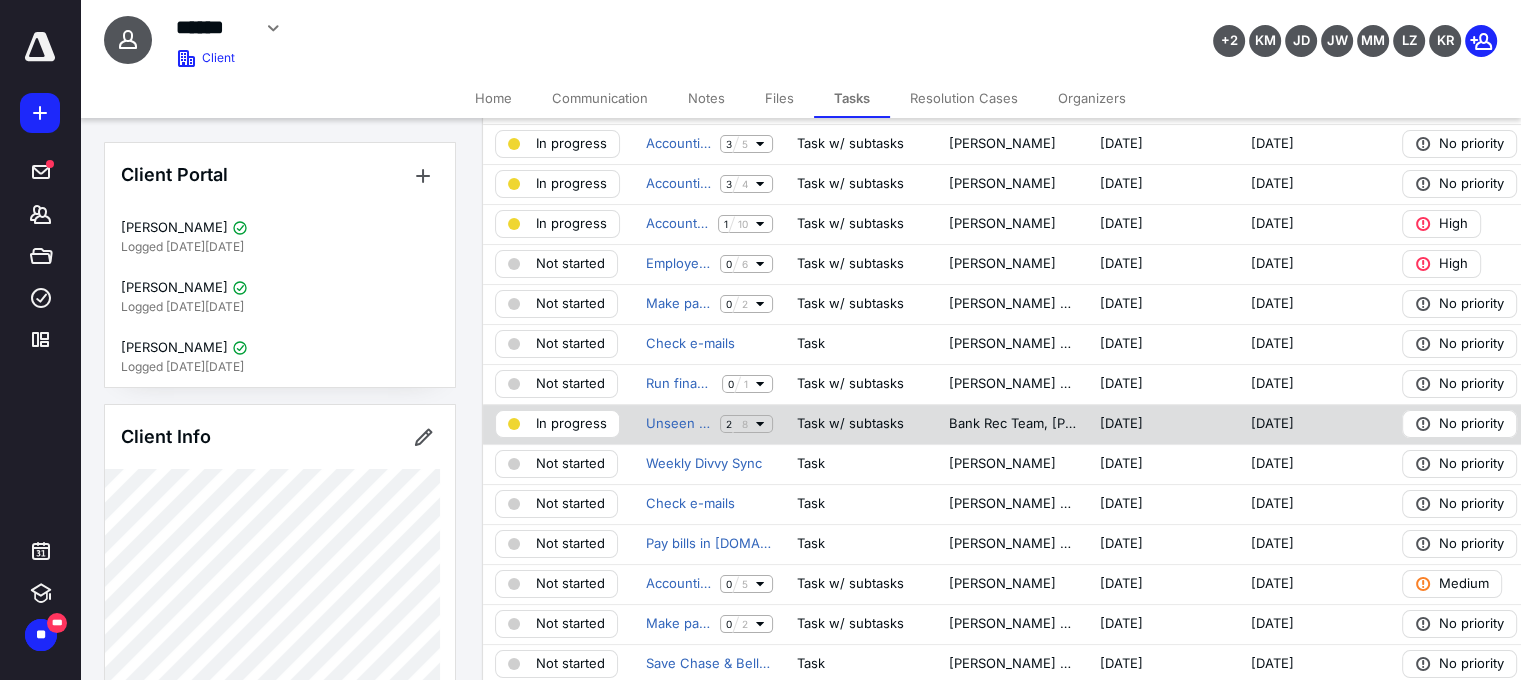 click 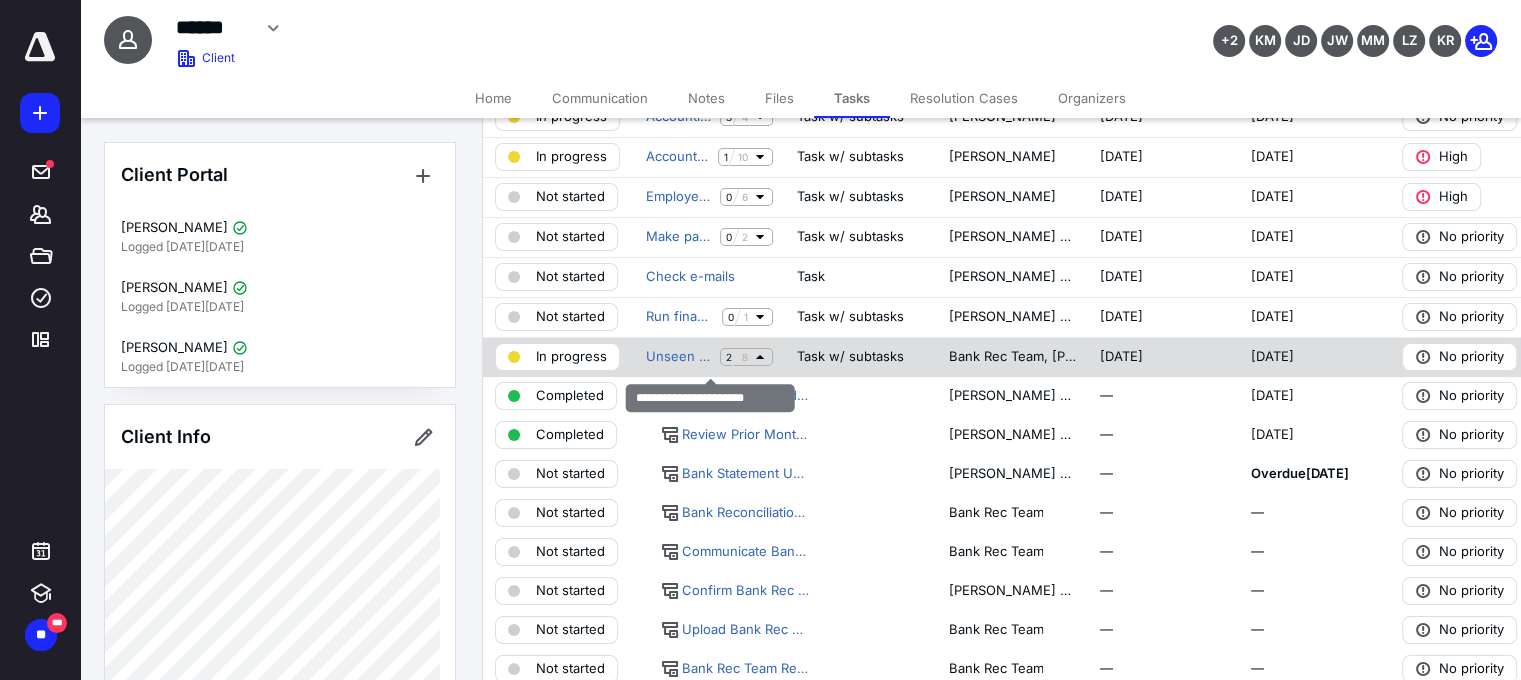 scroll, scrollTop: 300, scrollLeft: 0, axis: vertical 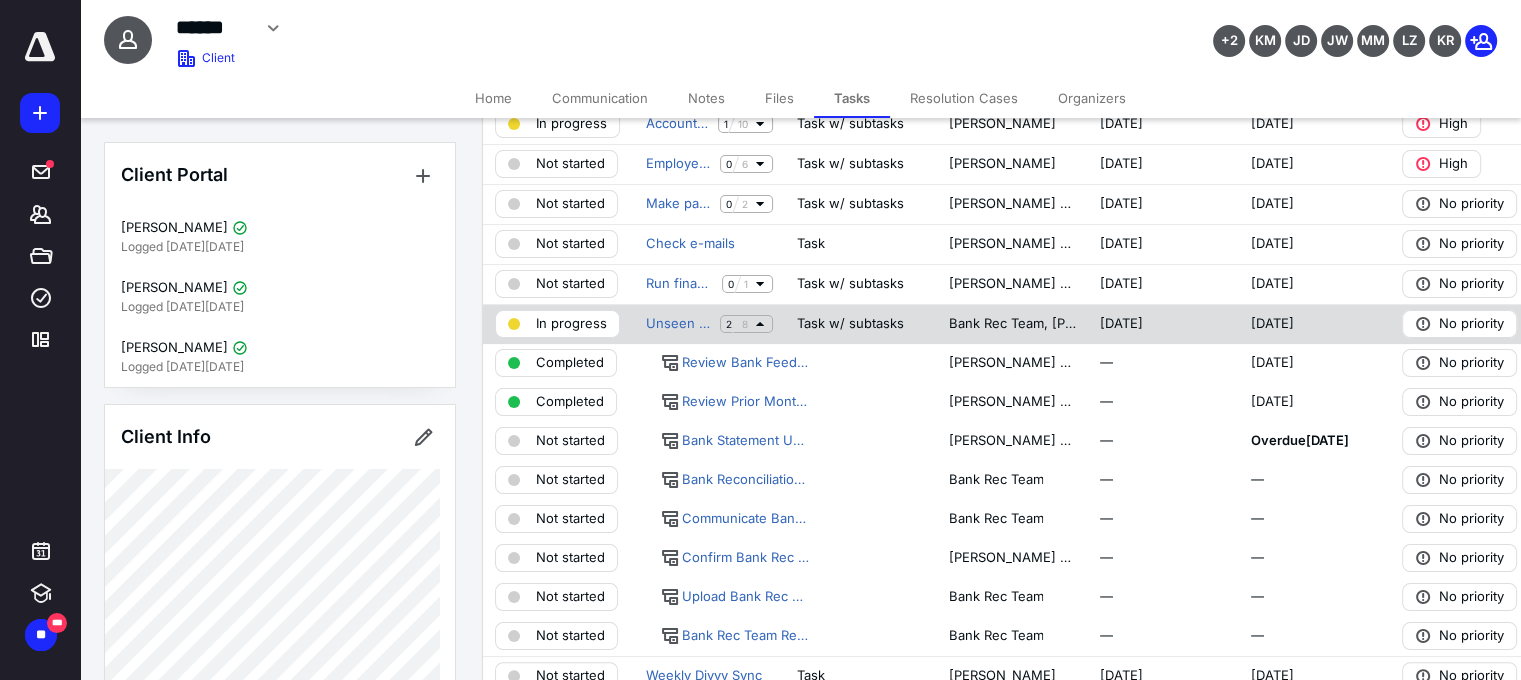 click 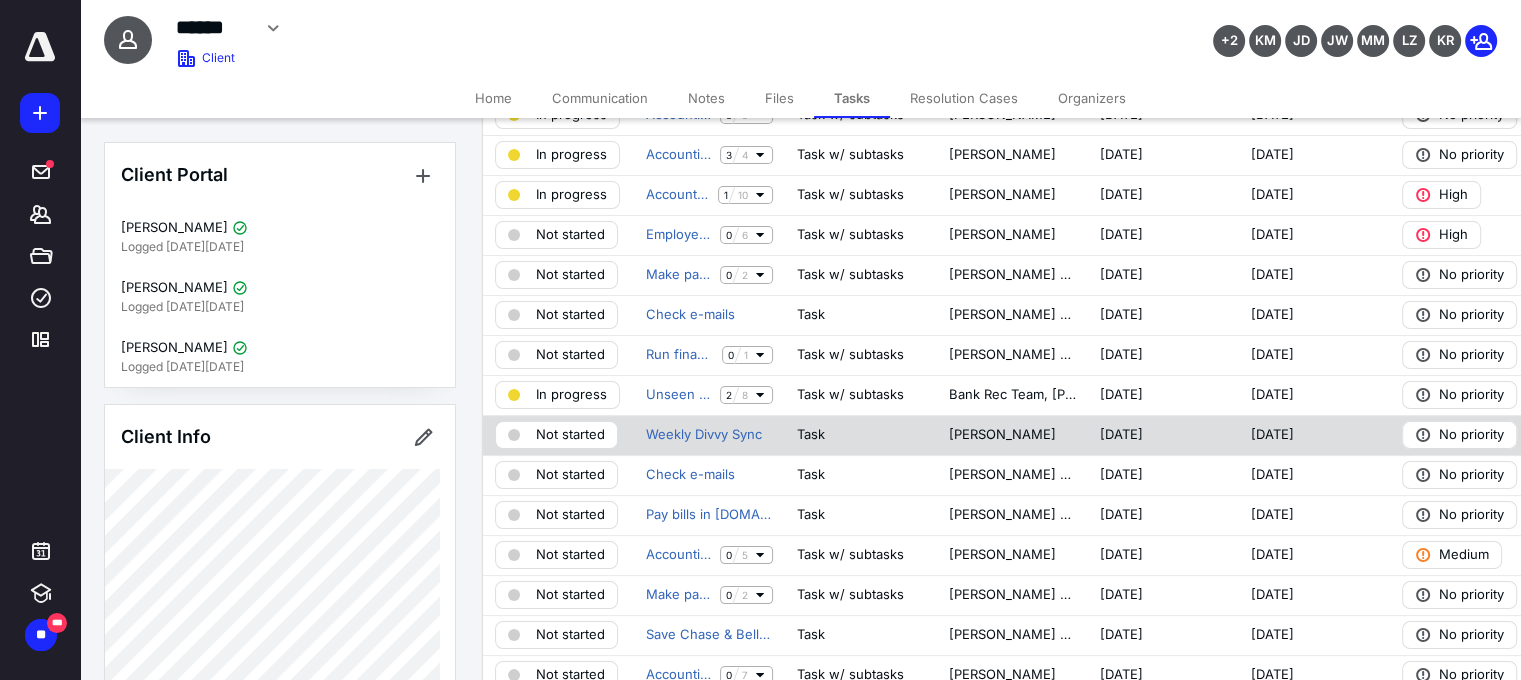 scroll, scrollTop: 200, scrollLeft: 0, axis: vertical 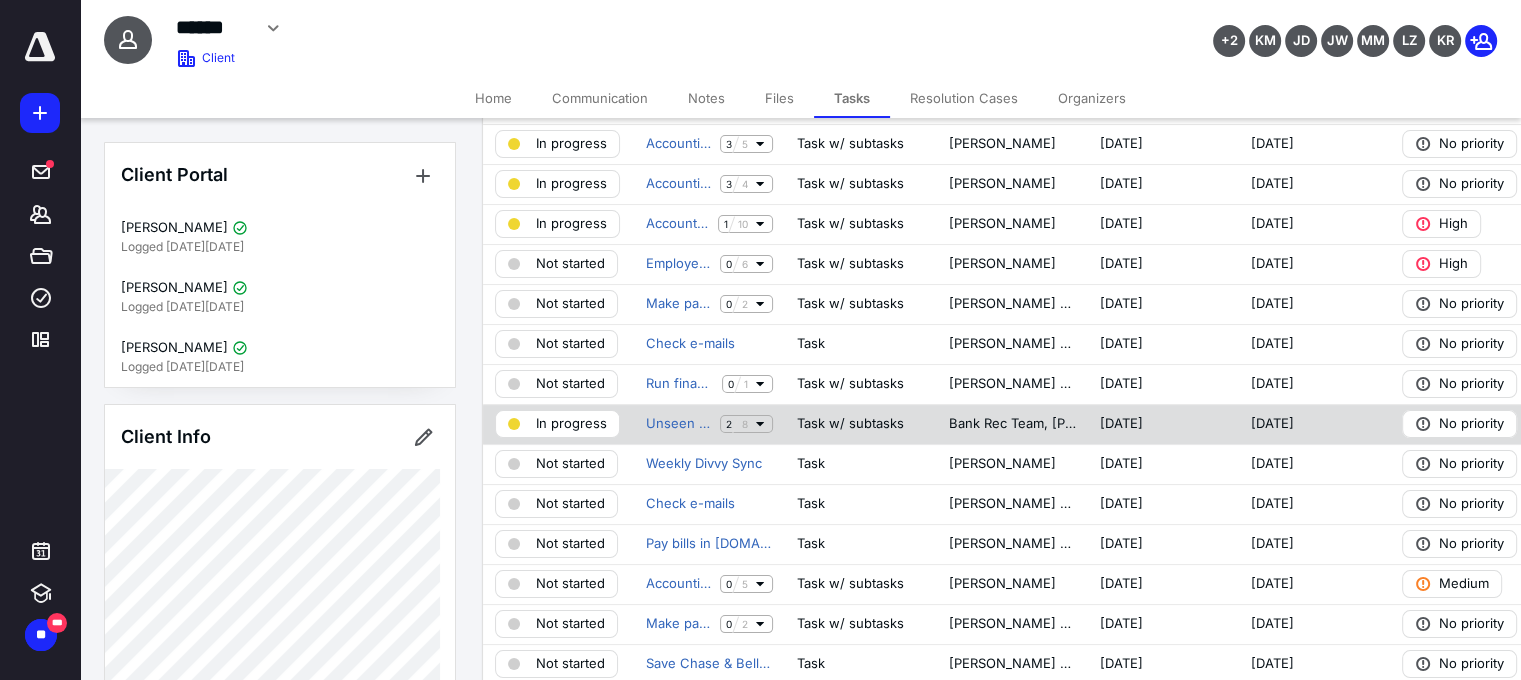 click 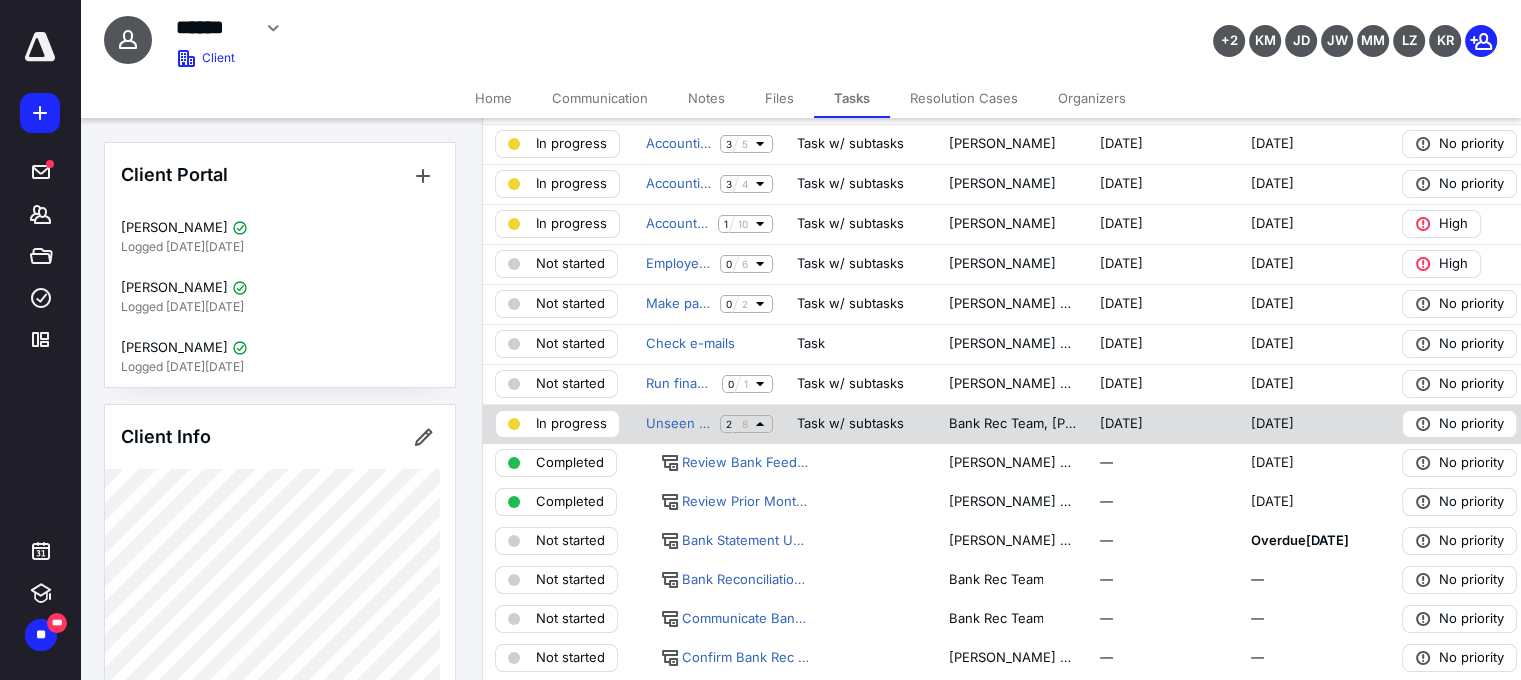 click 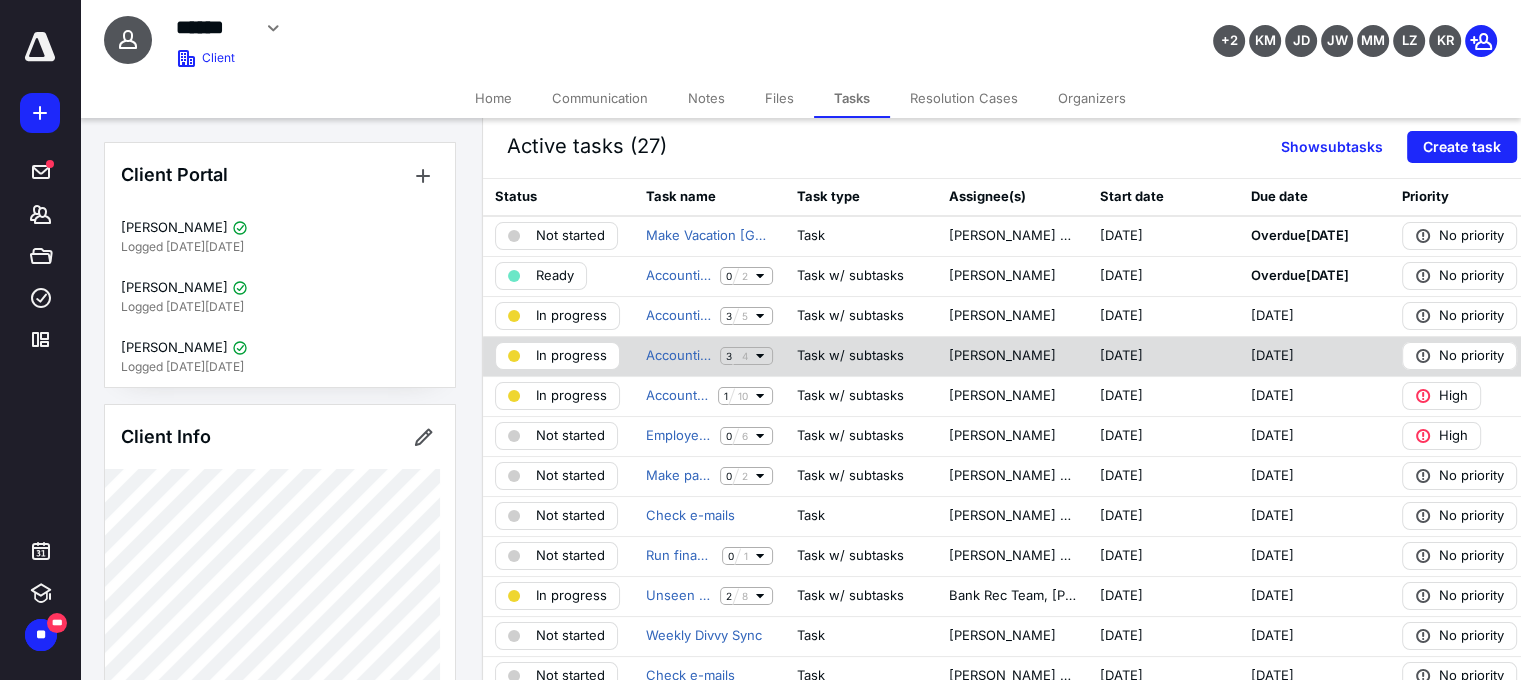 scroll, scrollTop: 0, scrollLeft: 0, axis: both 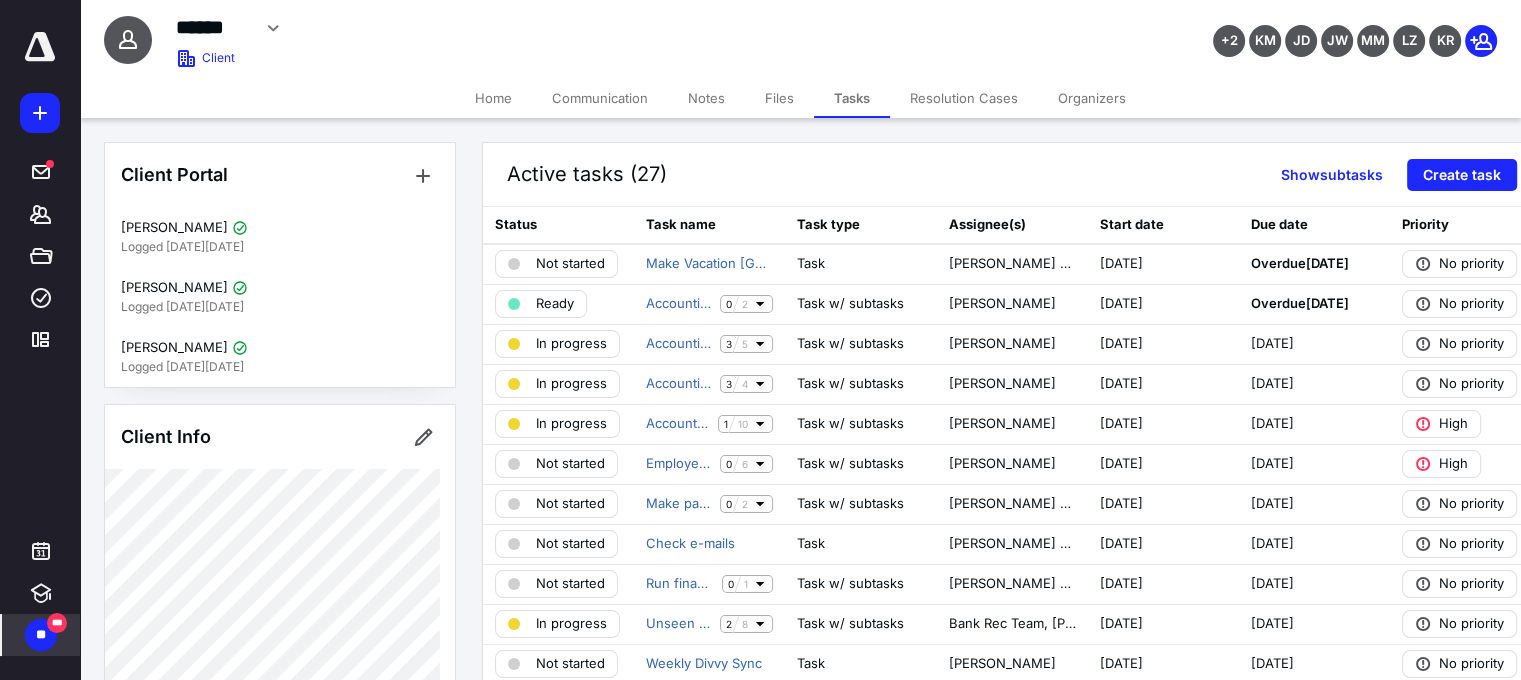 click on "** ***" at bounding box center [41, 635] 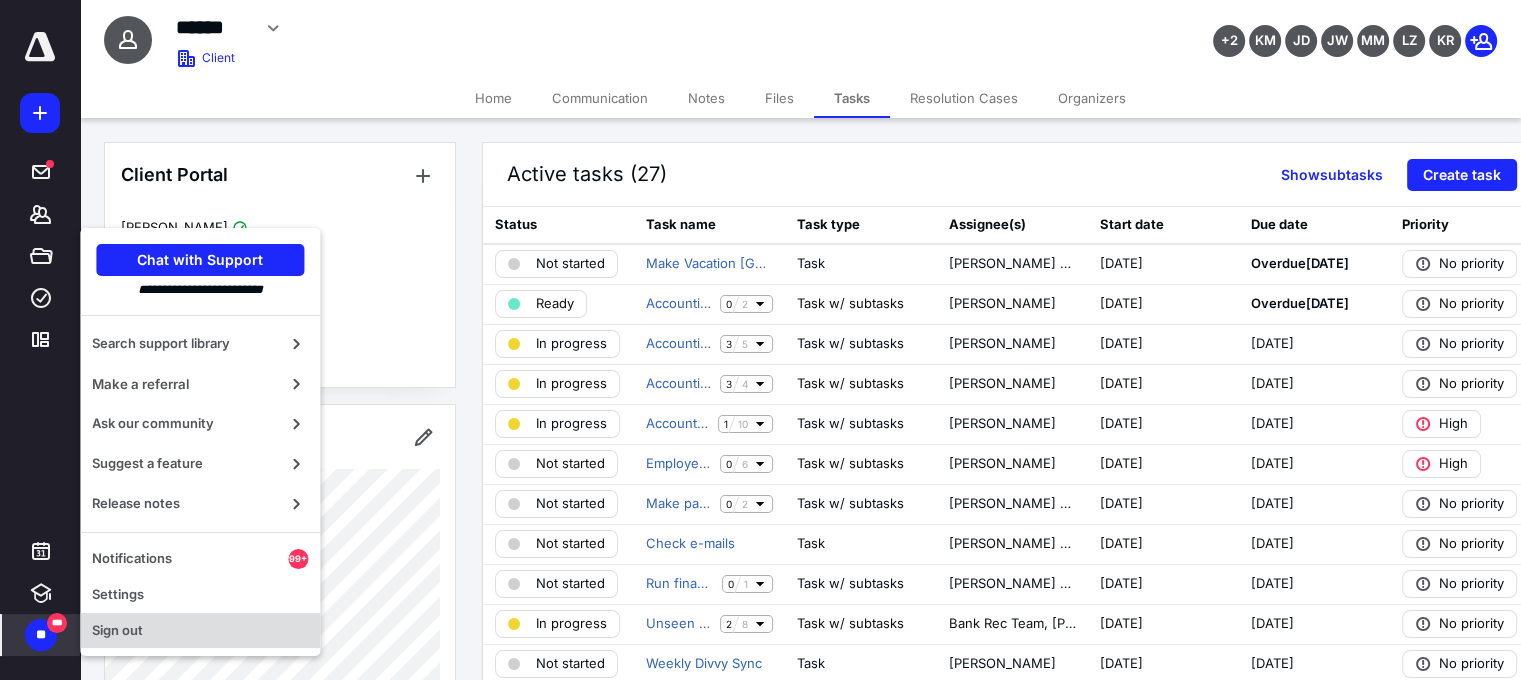 click on "Sign out" at bounding box center [200, 631] 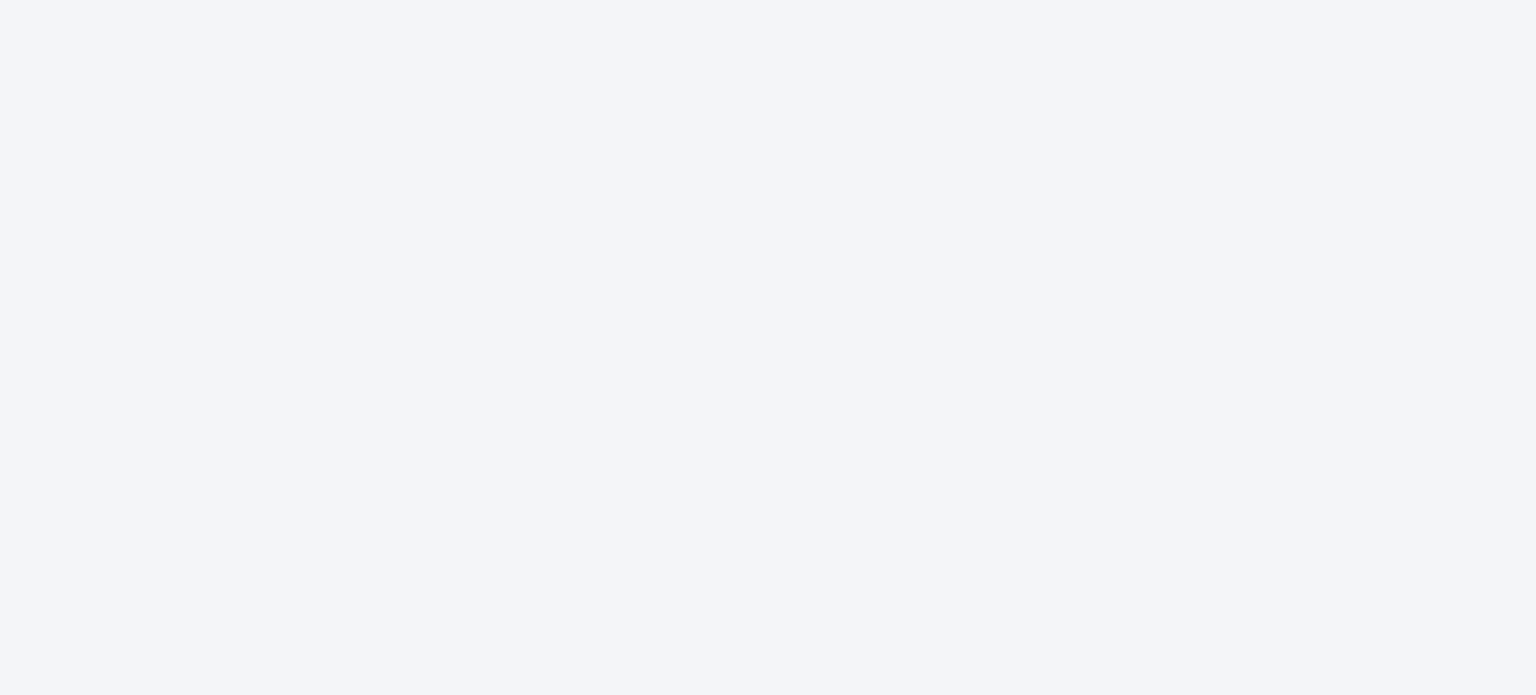scroll, scrollTop: 0, scrollLeft: 0, axis: both 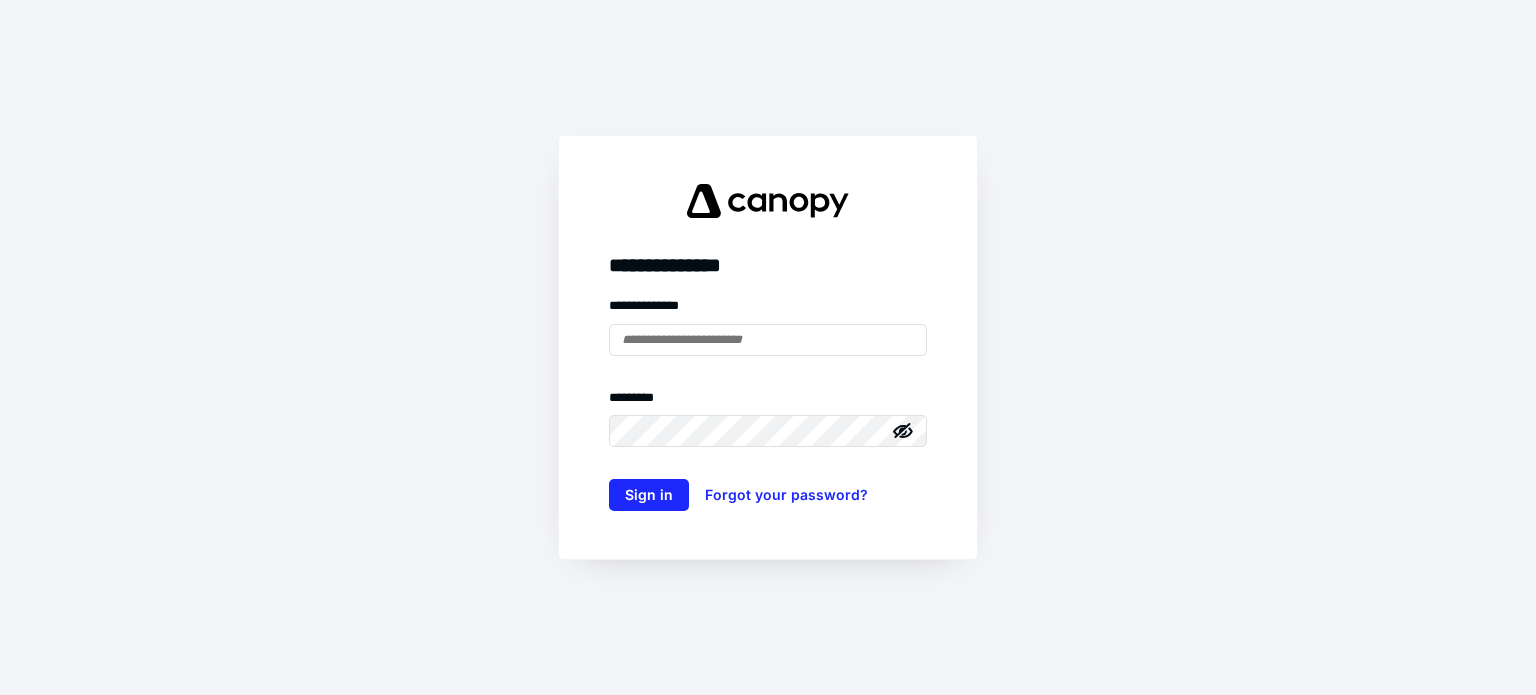 type on "**********" 